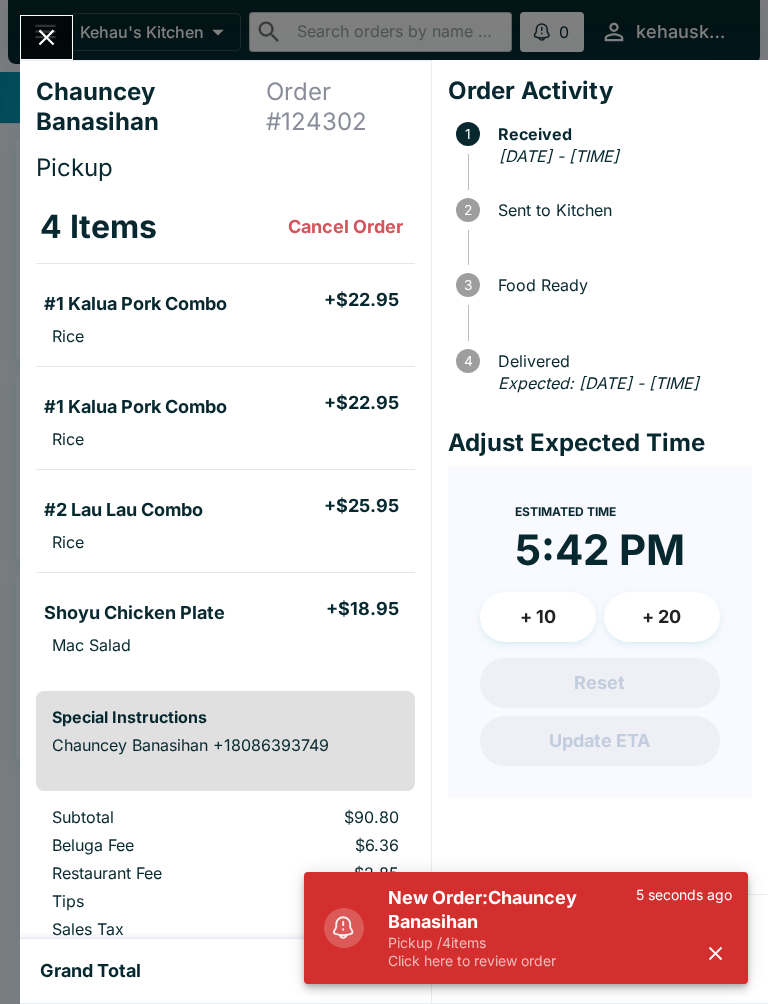 scroll, scrollTop: 0, scrollLeft: 0, axis: both 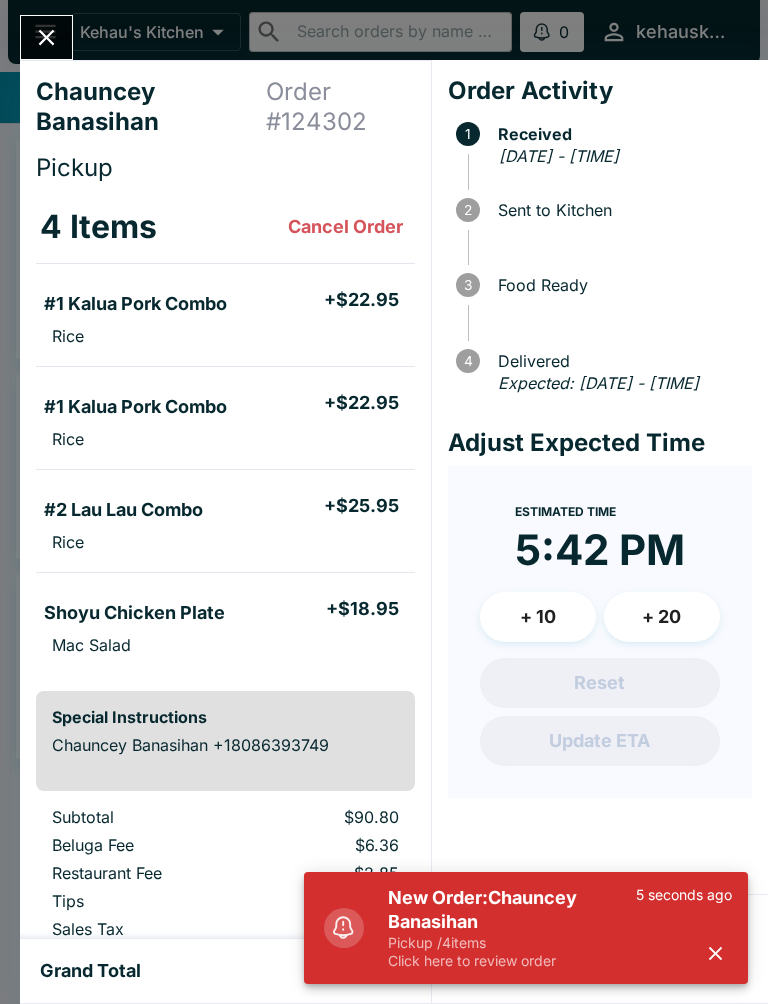click 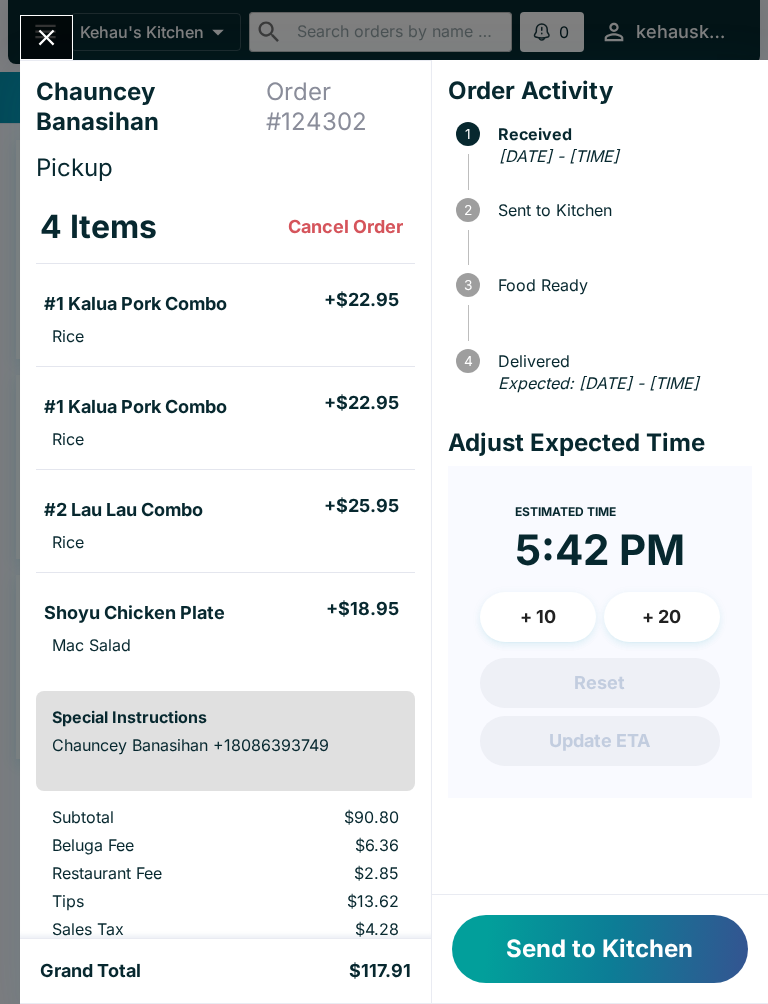 click on "Send to Kitchen" at bounding box center [600, 949] 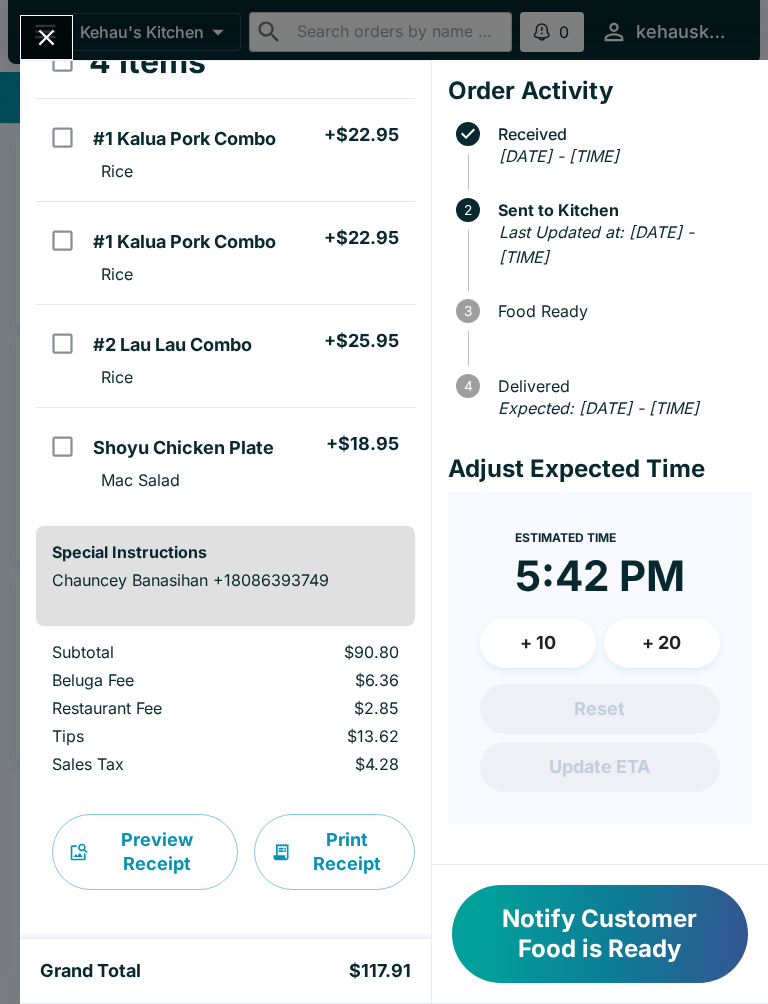 scroll, scrollTop: 165, scrollLeft: 0, axis: vertical 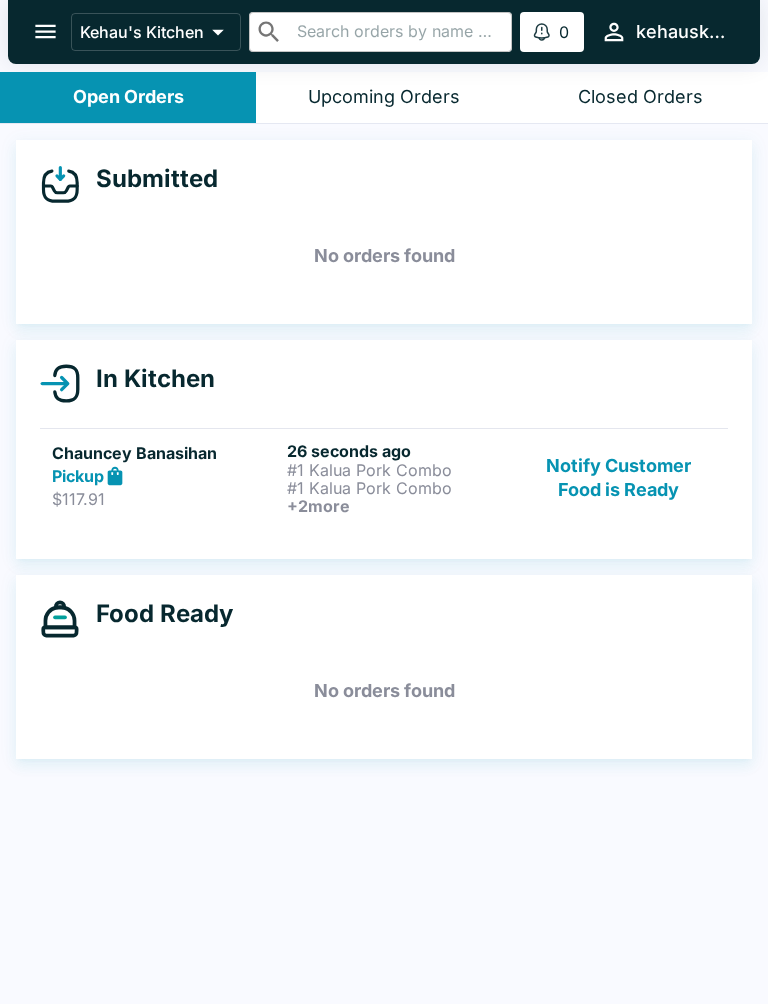 click 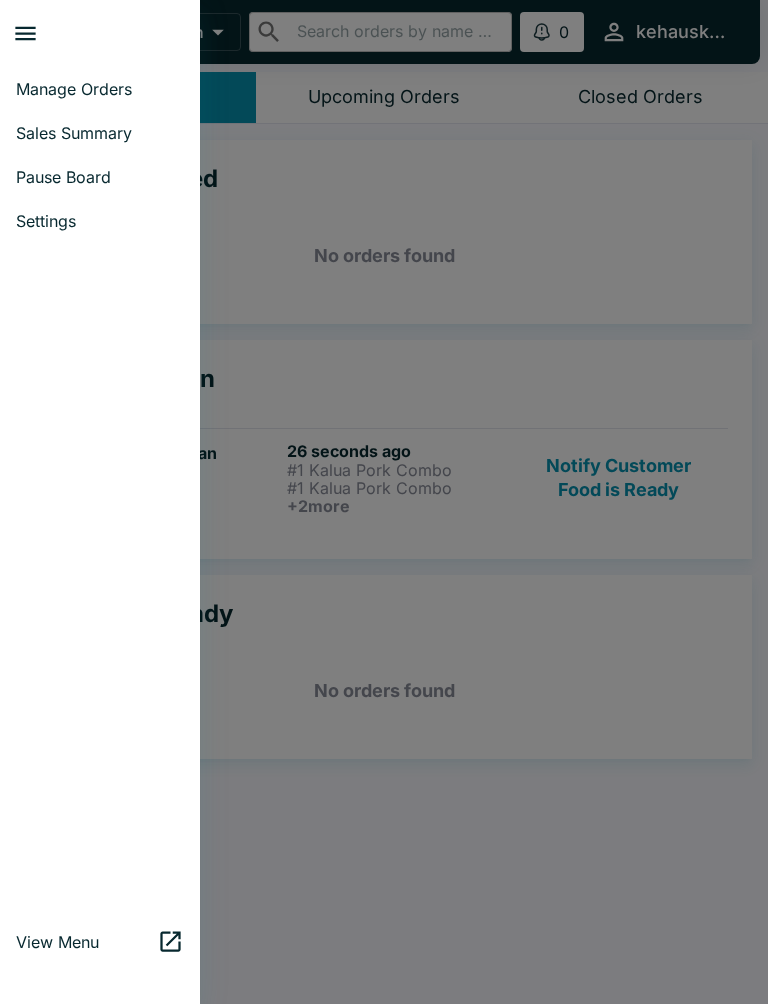 click on "Settings" at bounding box center [100, 221] 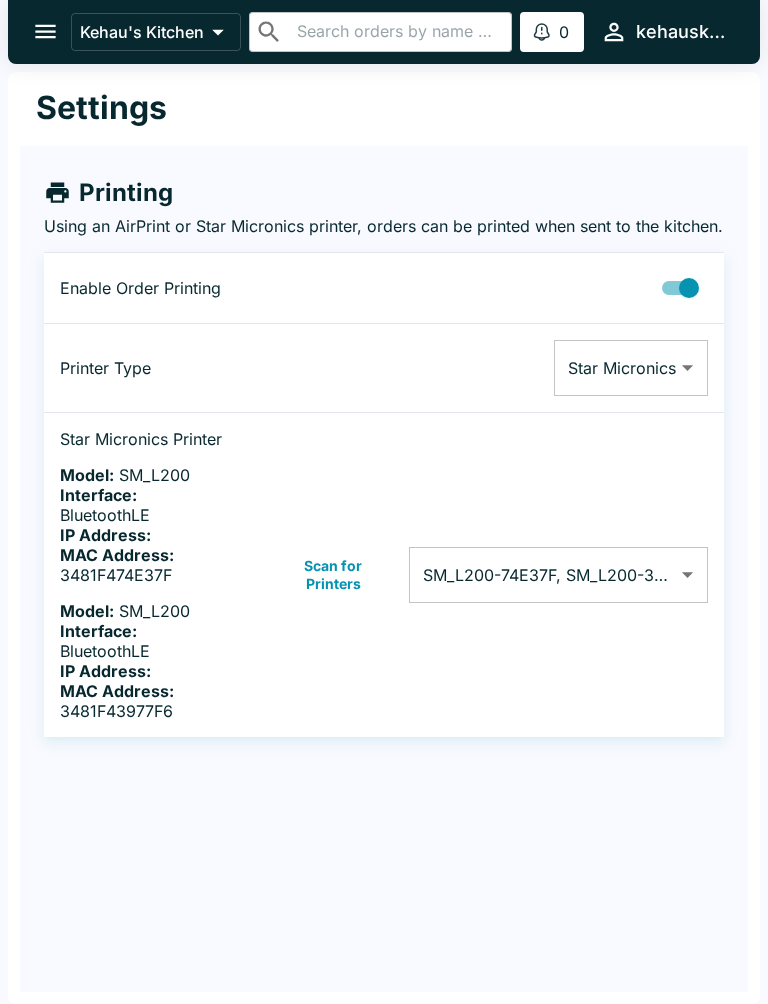 click on "Scan for Printers" at bounding box center [333, 575] 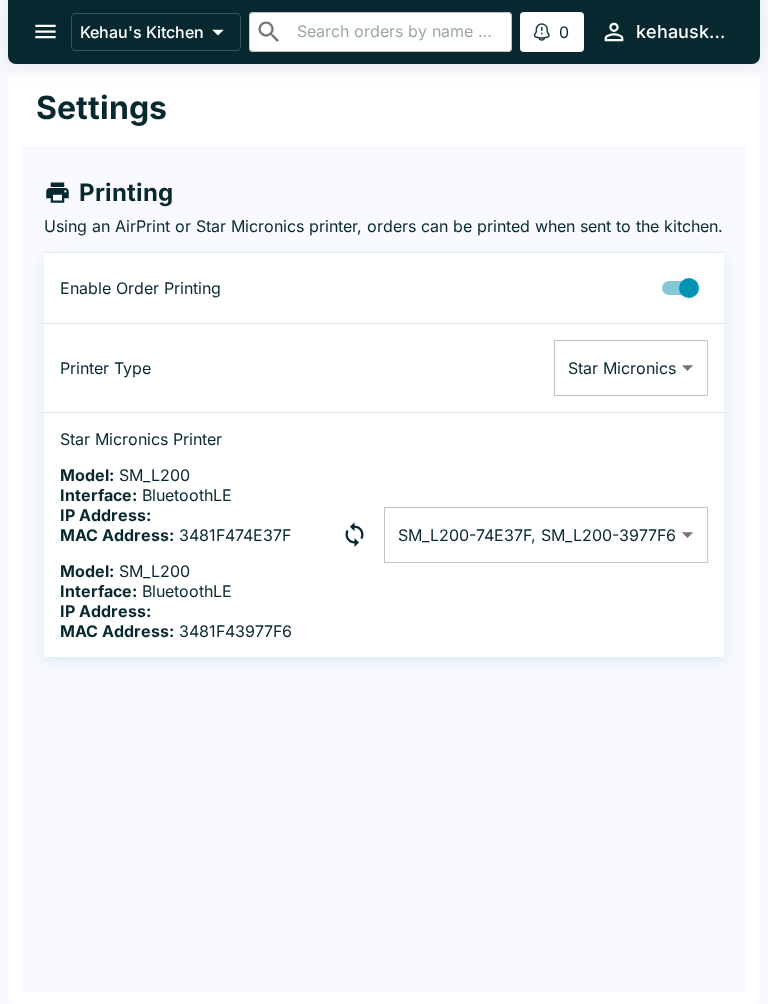 click on "Kehau's Kitchen ​ ​ 0 Alerts kehauskitchen Settings Printing Using an AirPrint or Star Micronics printer, orders can be printed when sent to the kitchen. Enable Order Printing Printer Type Star Micronics Star Micronics ​ Star Micronics Printer Model:   SM_L200 Interface:   BluetoothLE IP Address:   MAC Address:   3481F474E37F Model:   SM_L200 Interface:   BluetoothLE IP Address:   MAC Address:   3481F43977F6 SM_L200-74E37F, SM_L200-3977F6 3481F474E37F,3481F43977F6 ​ Beluga Kitchen | Kehau's Kitchen Manage Orders Sales Summary Pause Board Settings View Menu Logout" at bounding box center [384, 502] 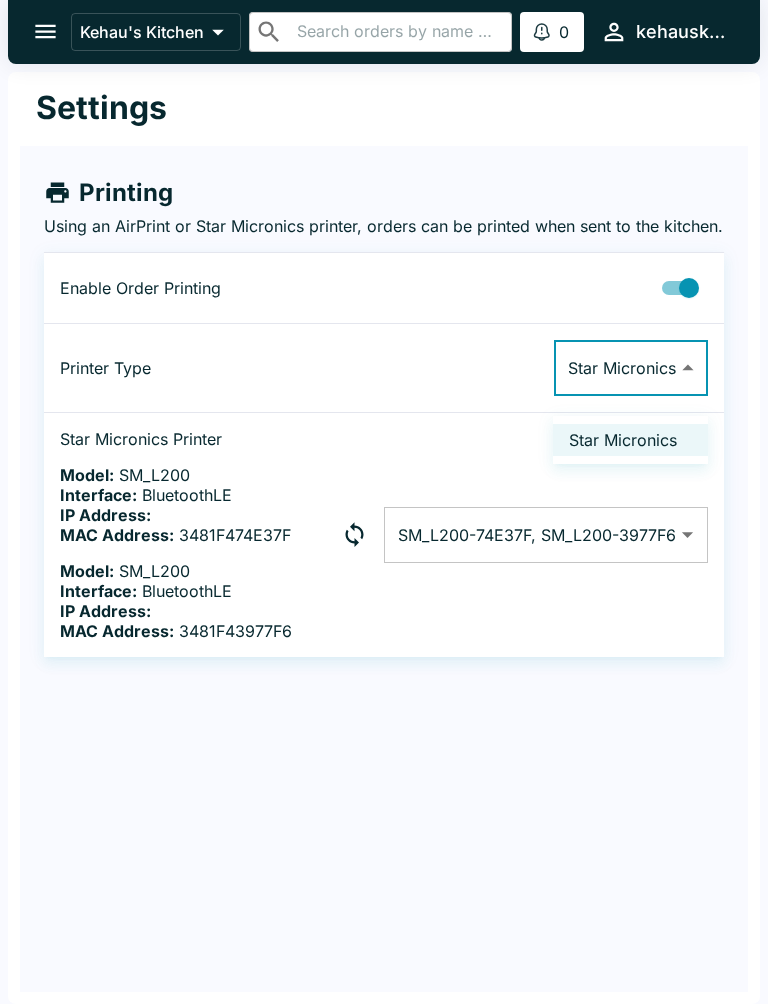 click on "Star Micronics" at bounding box center [630, 440] 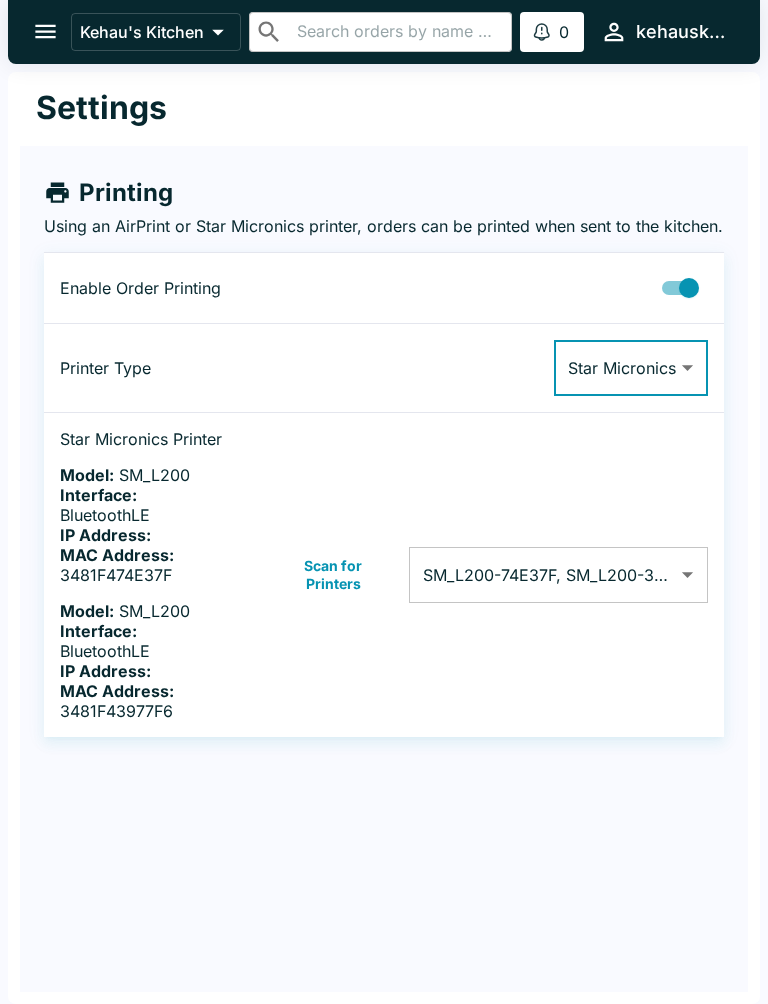 click on "Scan for Printers" at bounding box center (333, 575) 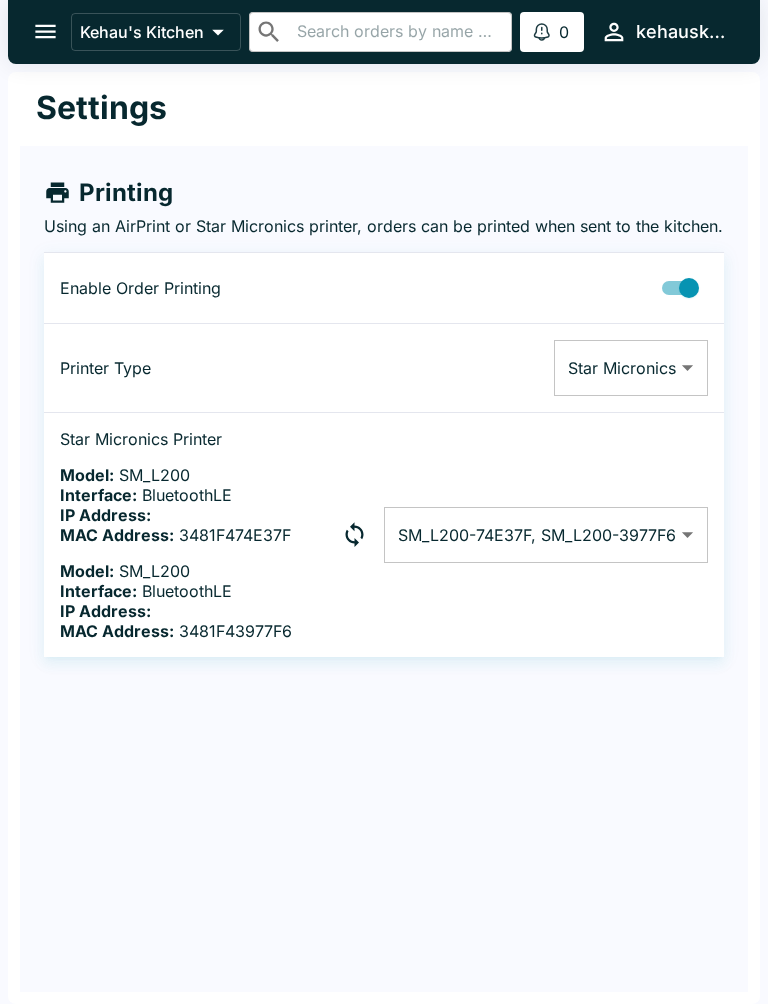 click on "Using an AirPrint or Star Micronics printer, orders can be printed when sent to the kitchen." at bounding box center (384, 226) 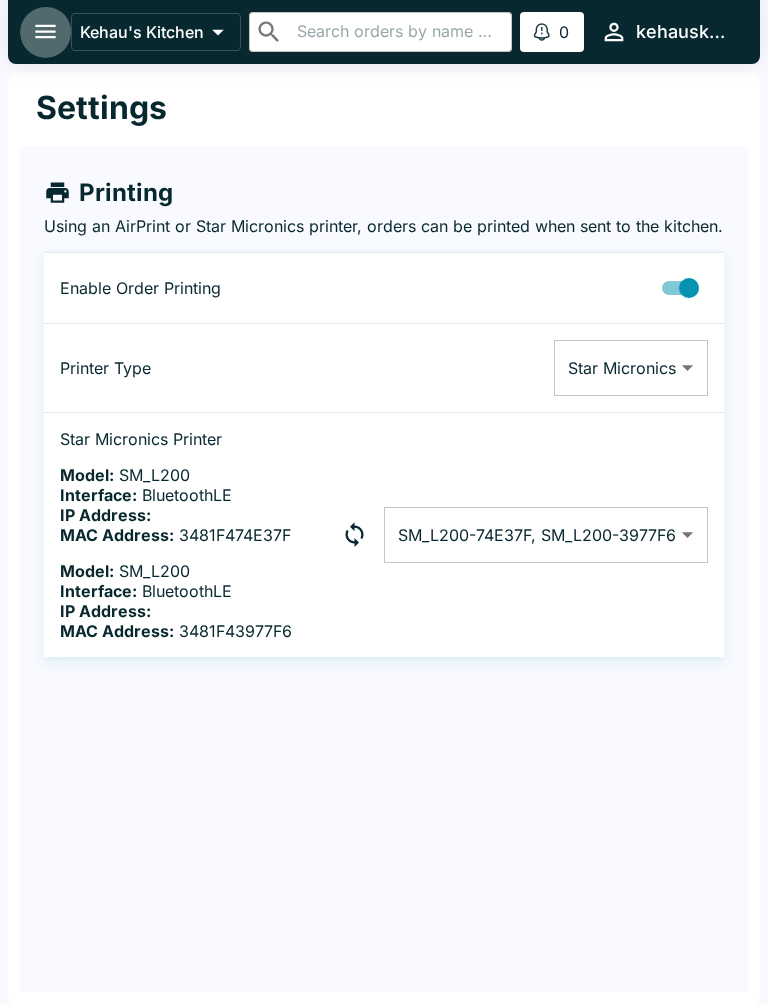 click 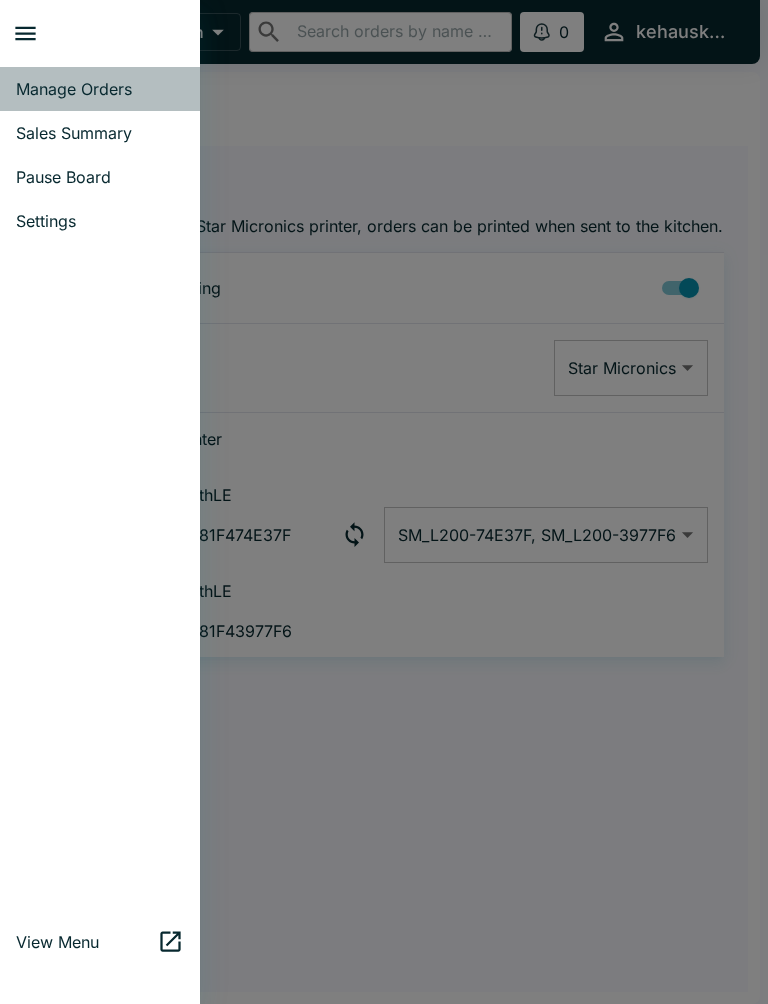 click on "Manage Orders" at bounding box center (100, 89) 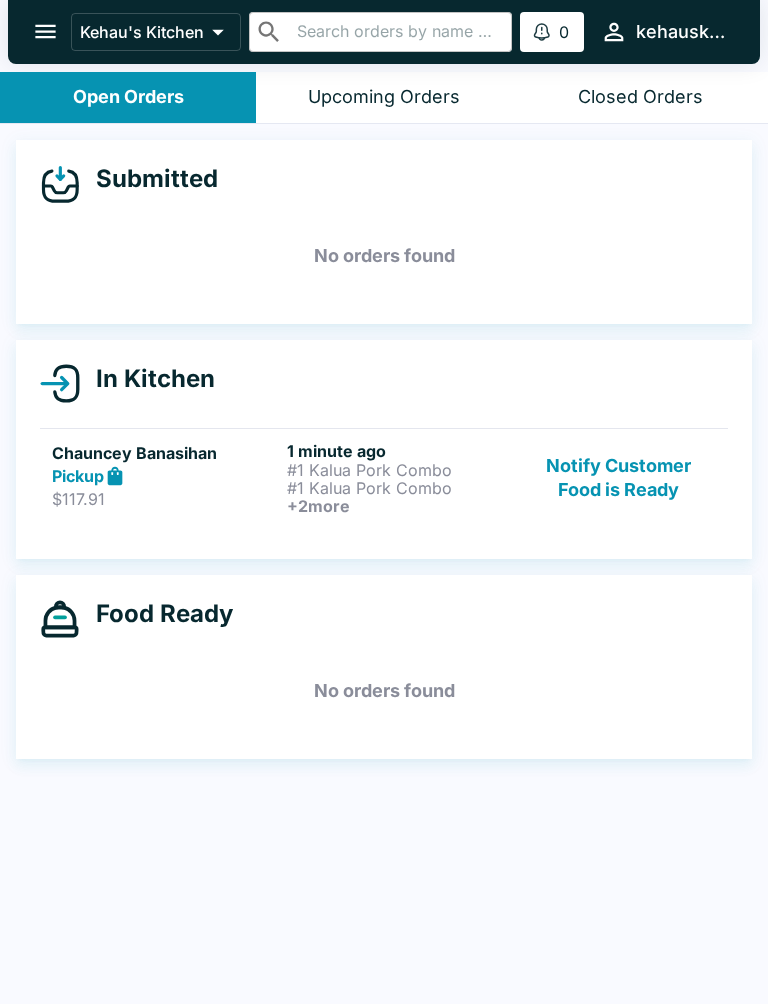 scroll, scrollTop: 3, scrollLeft: 0, axis: vertical 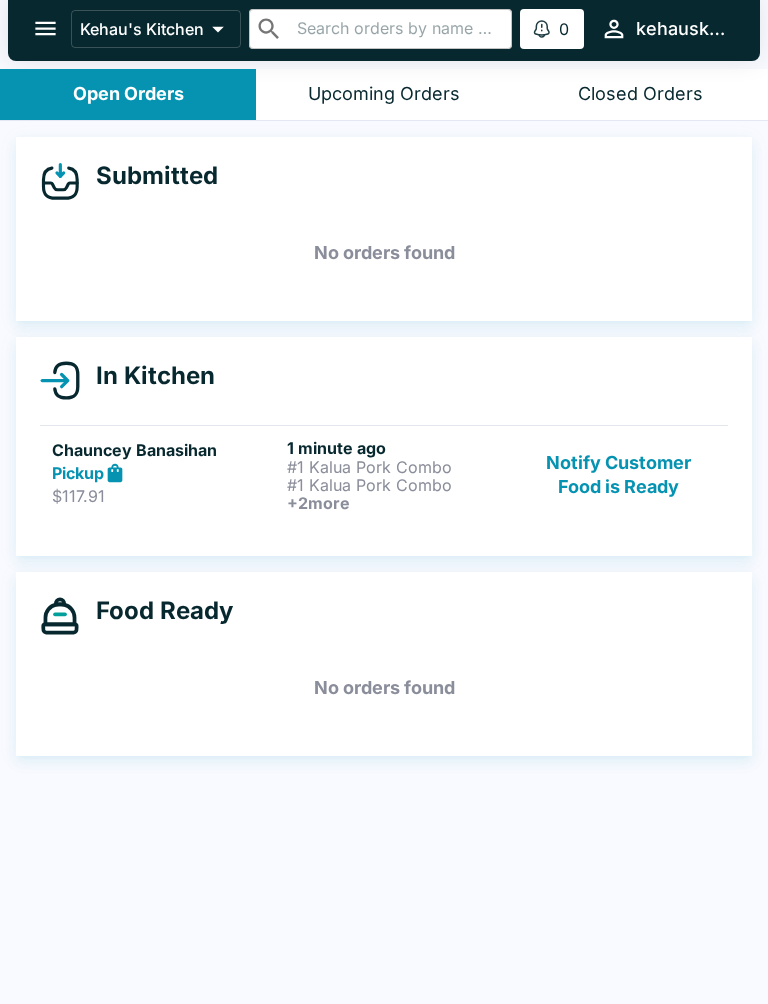 click on "+ 2  more" at bounding box center (400, 503) 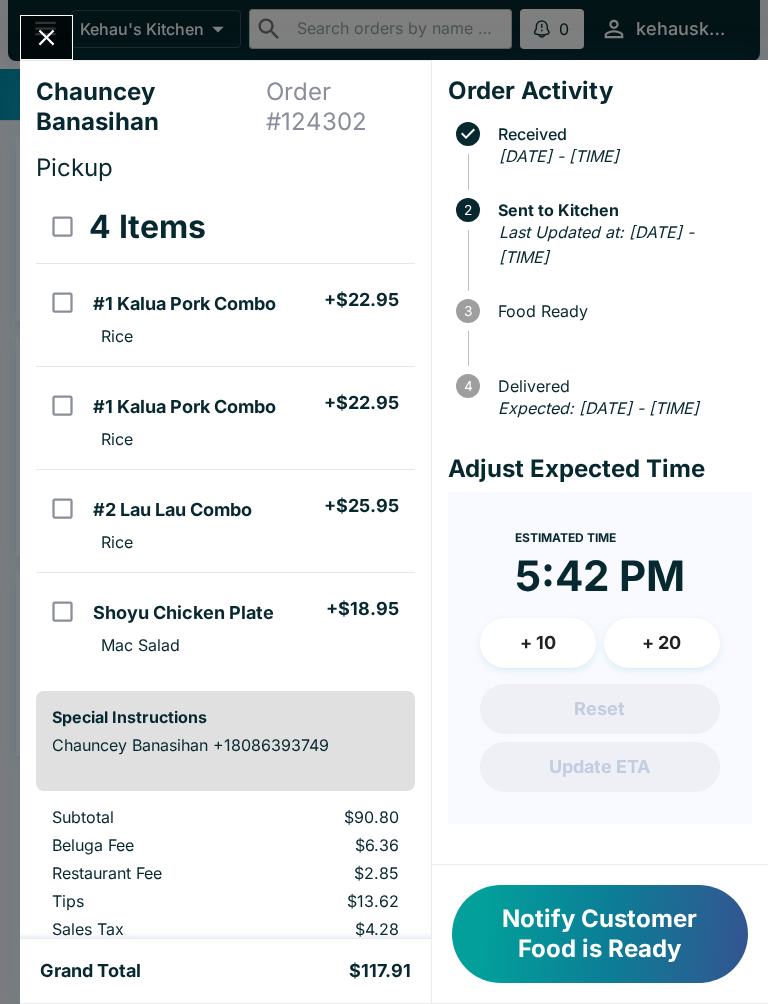 scroll, scrollTop: 0, scrollLeft: 0, axis: both 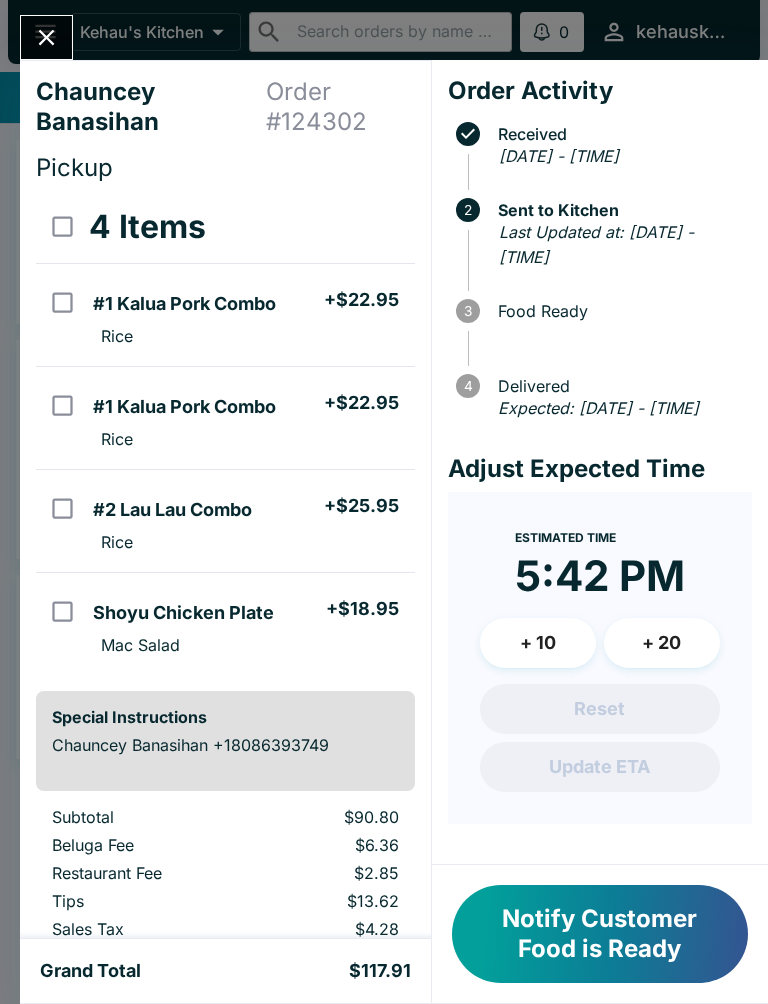 click on "Notify Customer Food is Ready" at bounding box center (600, 934) 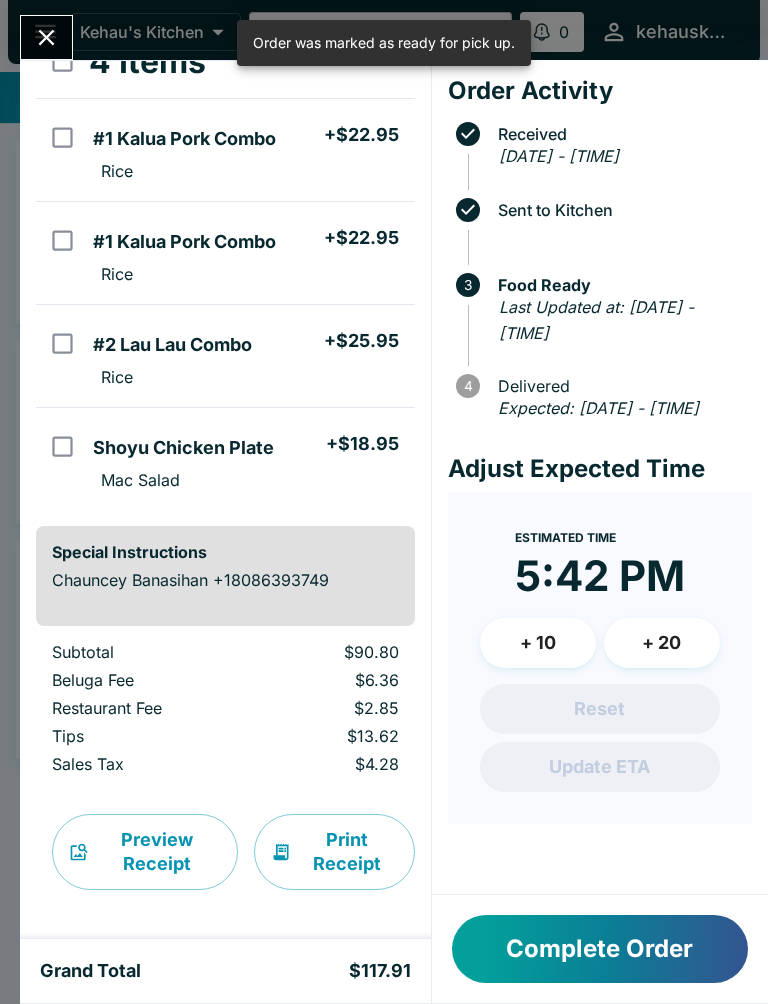 scroll, scrollTop: 165, scrollLeft: 0, axis: vertical 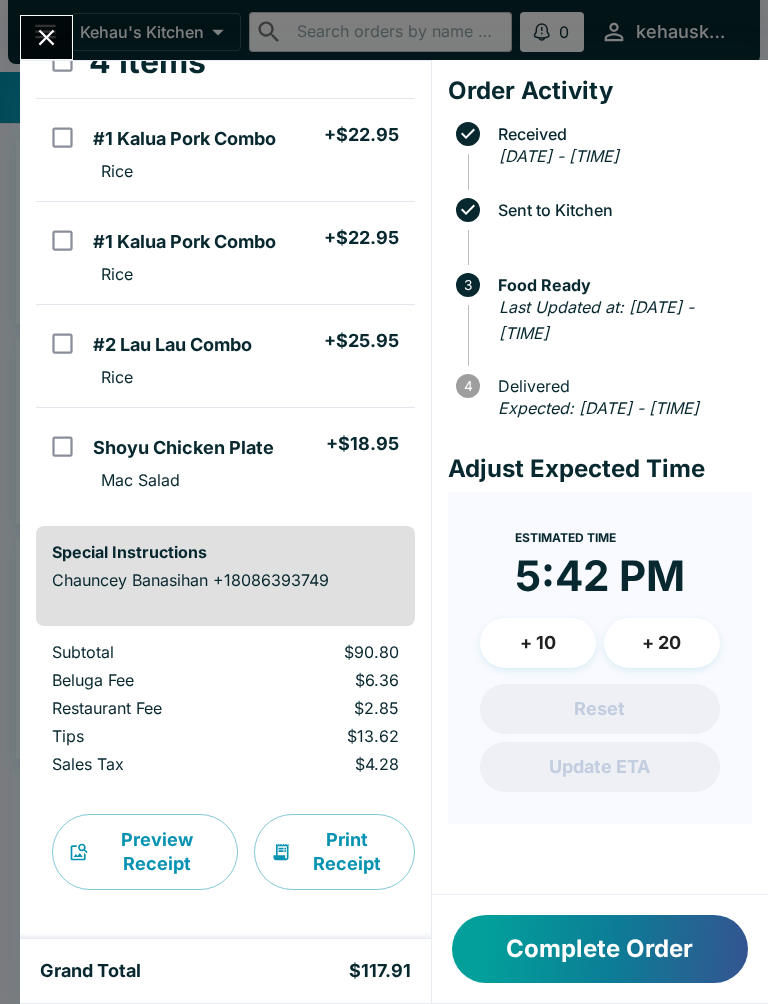 click 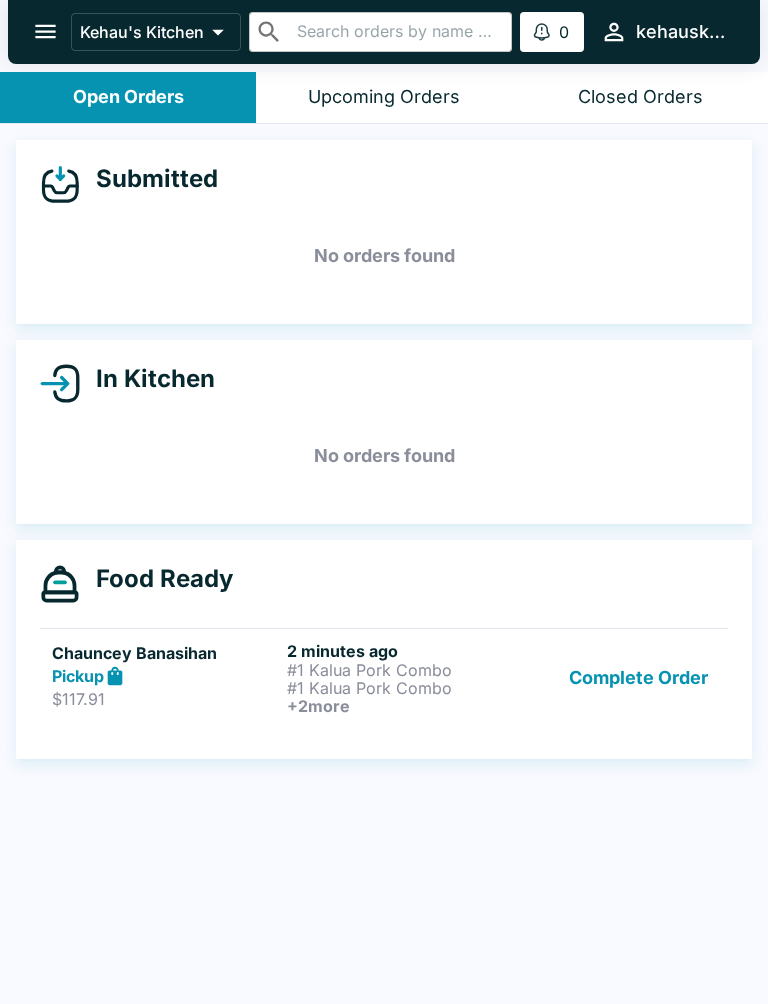click at bounding box center [45, 31] 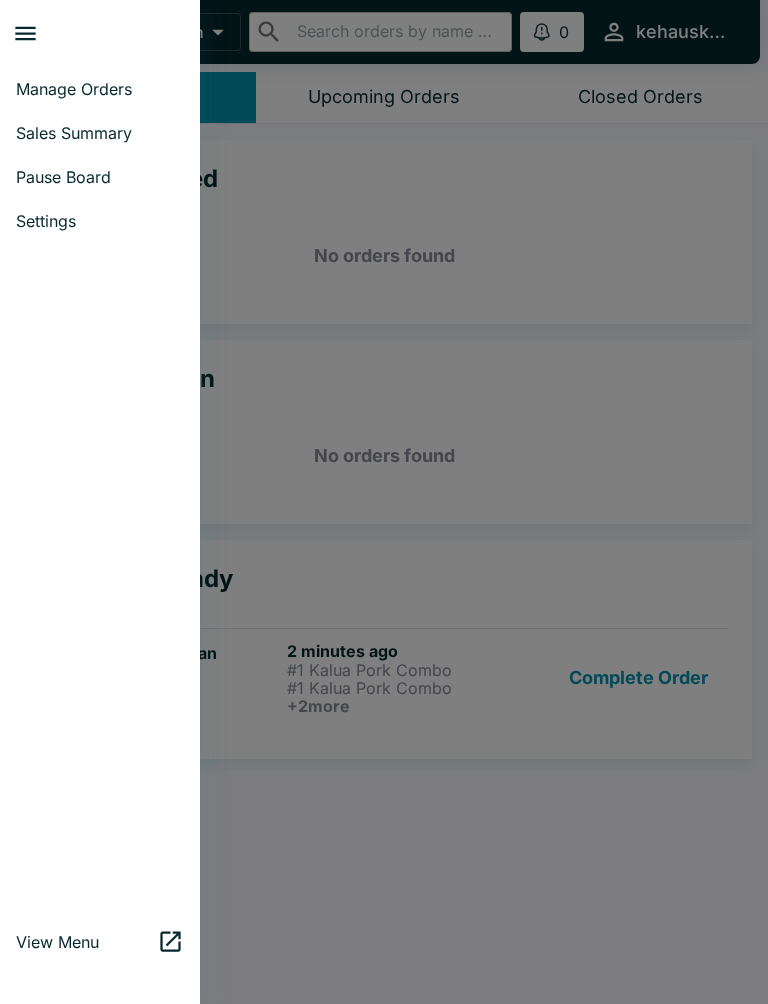 click on "Manage Orders" at bounding box center [100, 89] 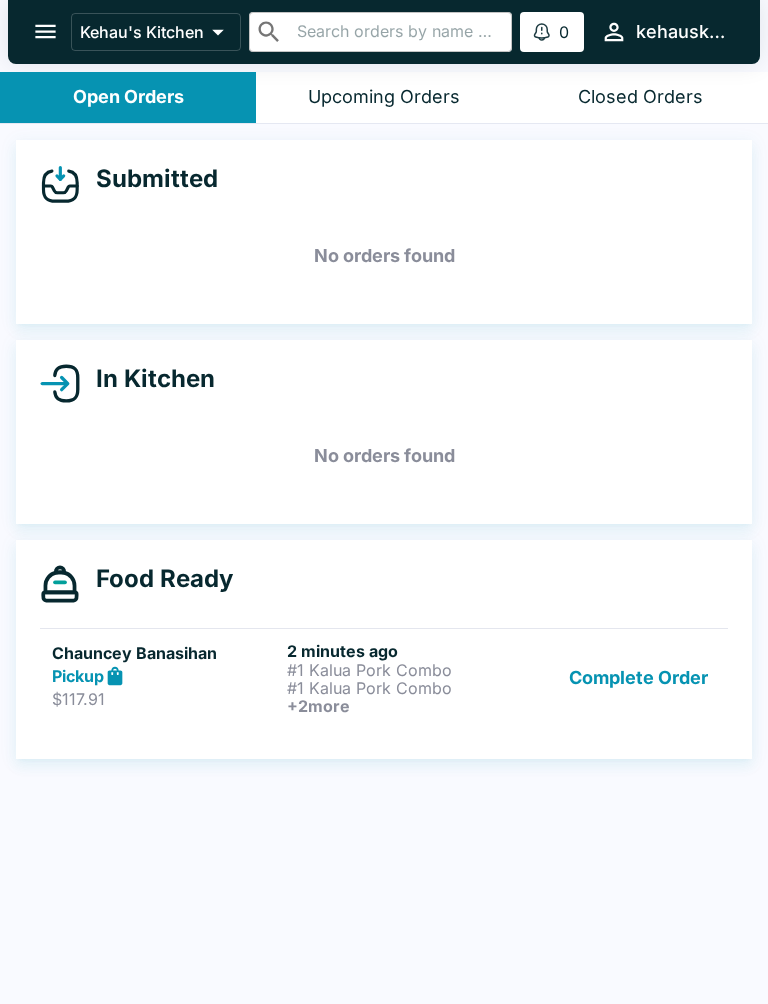 click 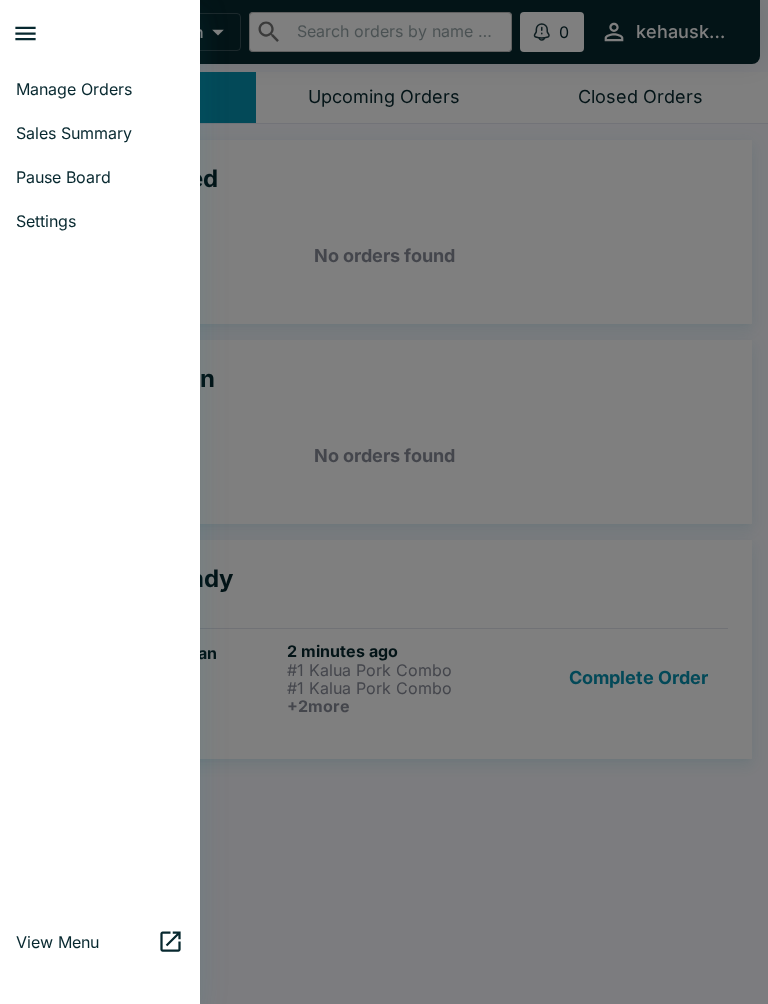 click on "Settings" at bounding box center [100, 221] 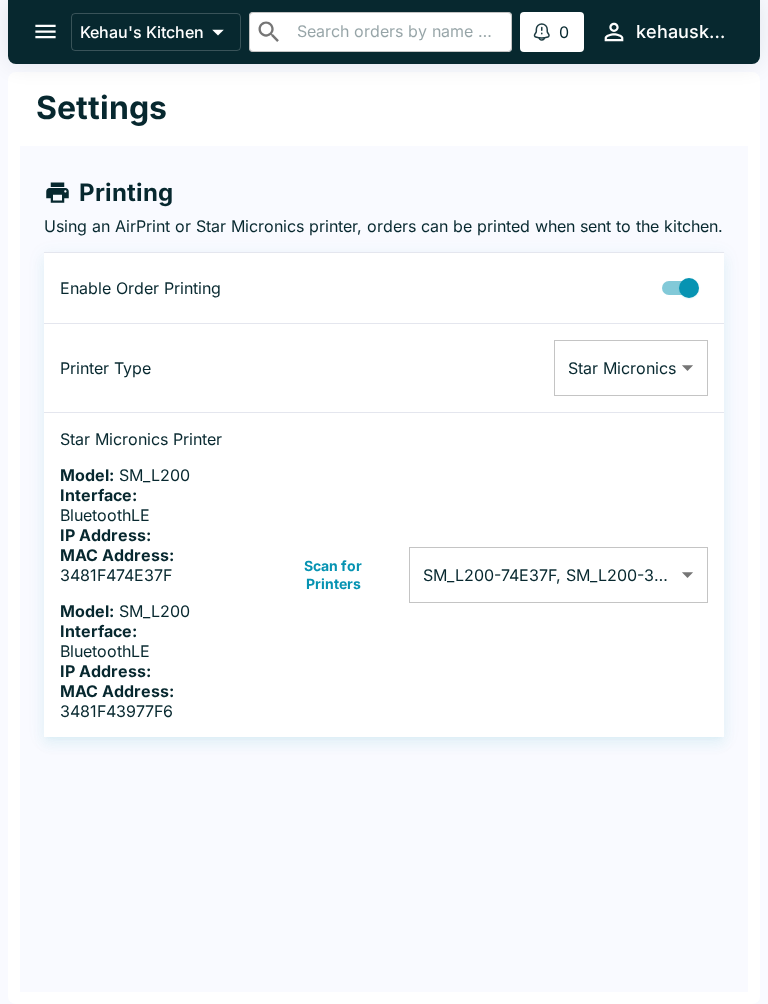 click on "Kehau's Kitchen ​ ​ 0 Alerts kehauskitchen Settings Printing Using an AirPrint or Star Micronics printer, orders can be printed when sent to the kitchen. Enable Order Printing Printer Type Star Micronics Star Micronics ​ Star Micronics Printer Model:   SM_L200 Interface:   BluetoothLE IP Address:   MAC Address:   3481F474E37F Model:   SM_L200 Interface:   BluetoothLE IP Address:   MAC Address:   3481F43977F6 Scan for Printers SM_L200-74E37F, SM_L200-3977F6 3481F474E37F,3481F43977F6 ​ Beluga Kitchen | Kehau's Kitchen Manage Orders Sales Summary Pause Board Settings View Menu Logout" at bounding box center [384, 502] 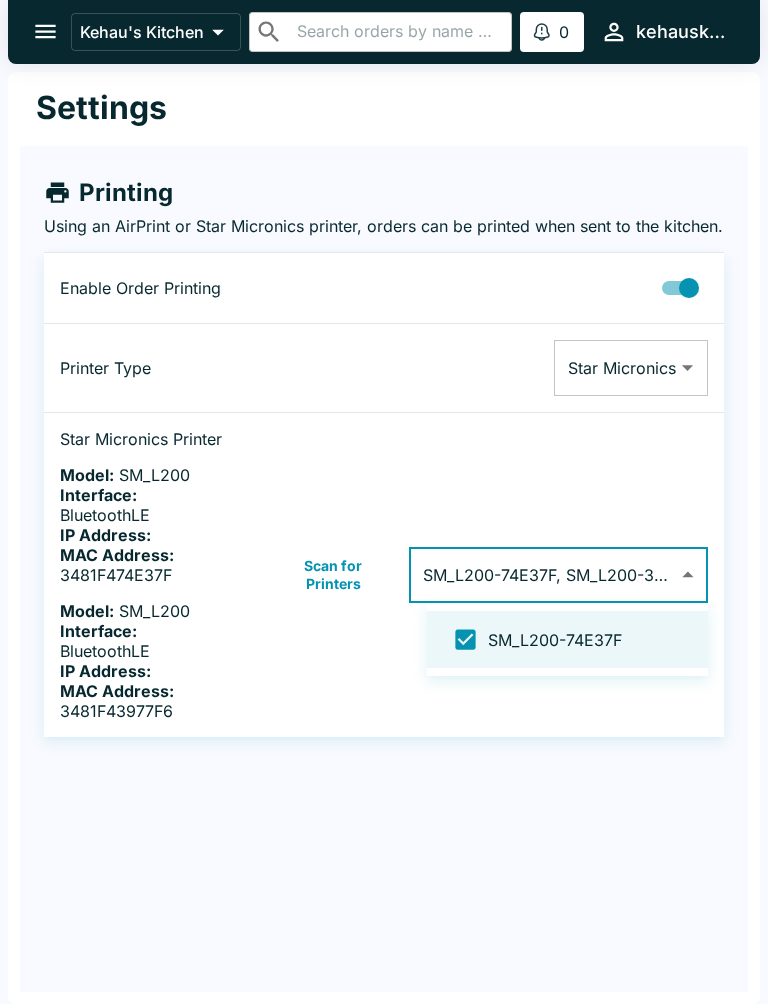 click at bounding box center (384, 502) 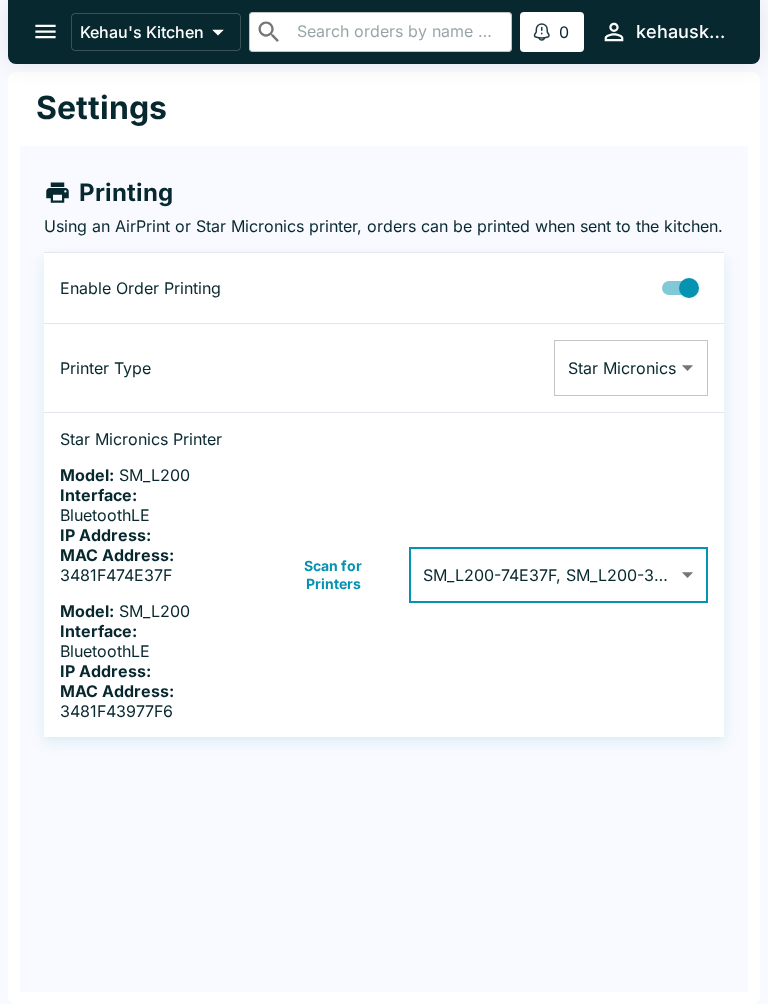 click at bounding box center (45, 31) 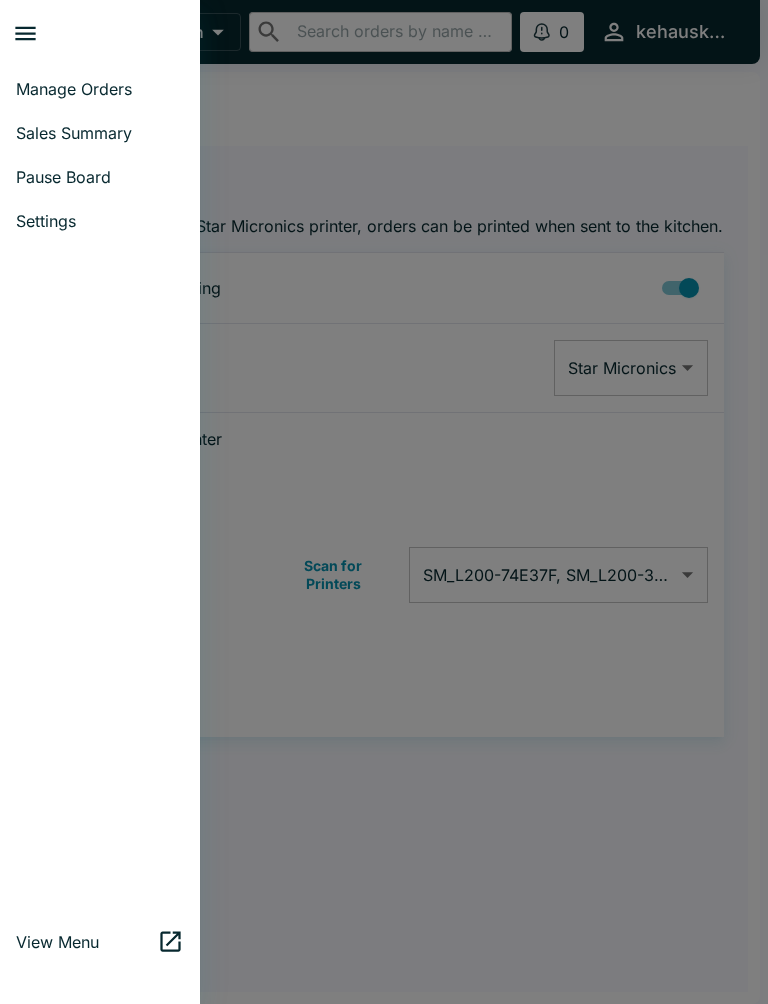 click 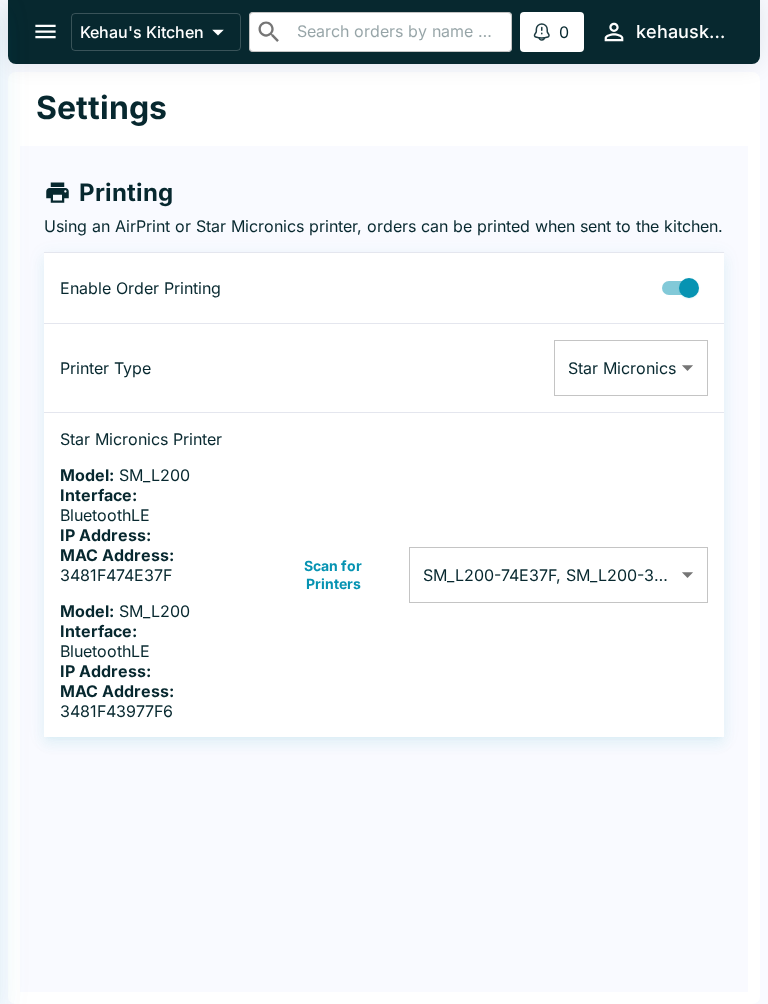 click at bounding box center (10, 502) 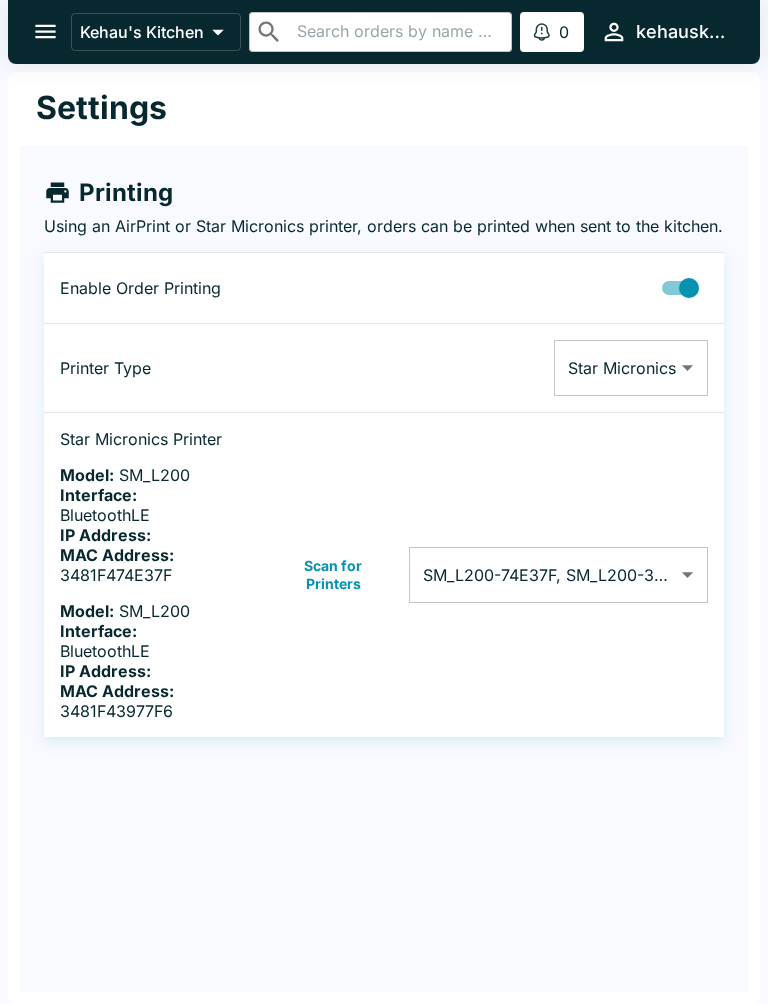 click at bounding box center [45, 31] 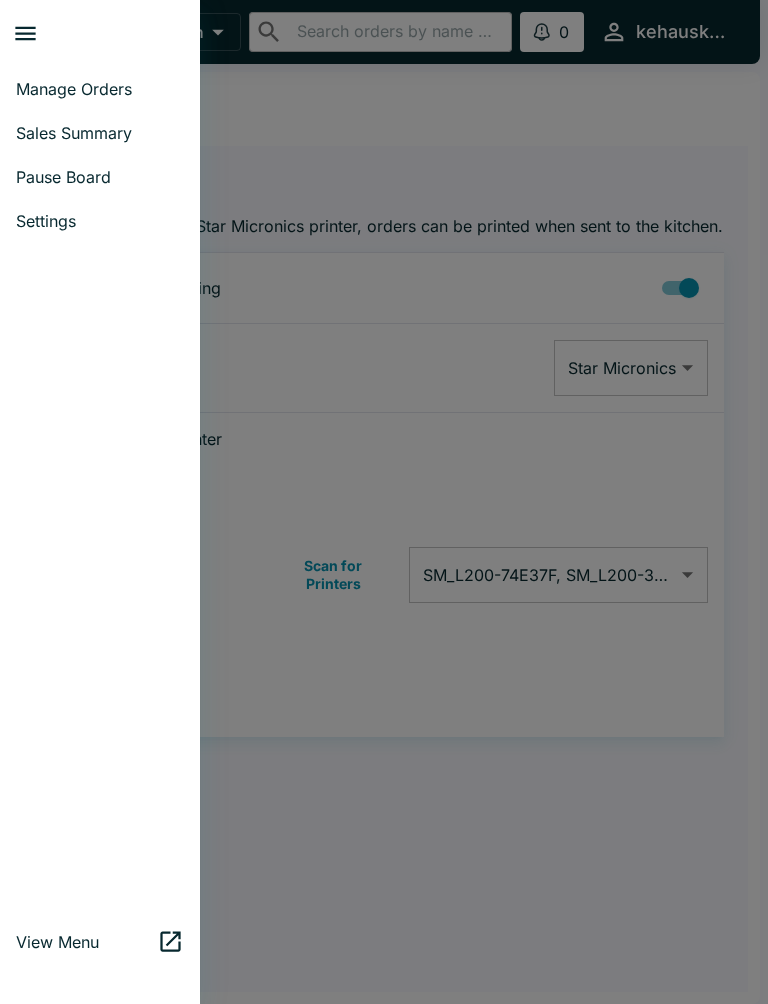 click on "Manage Orders" at bounding box center (100, 89) 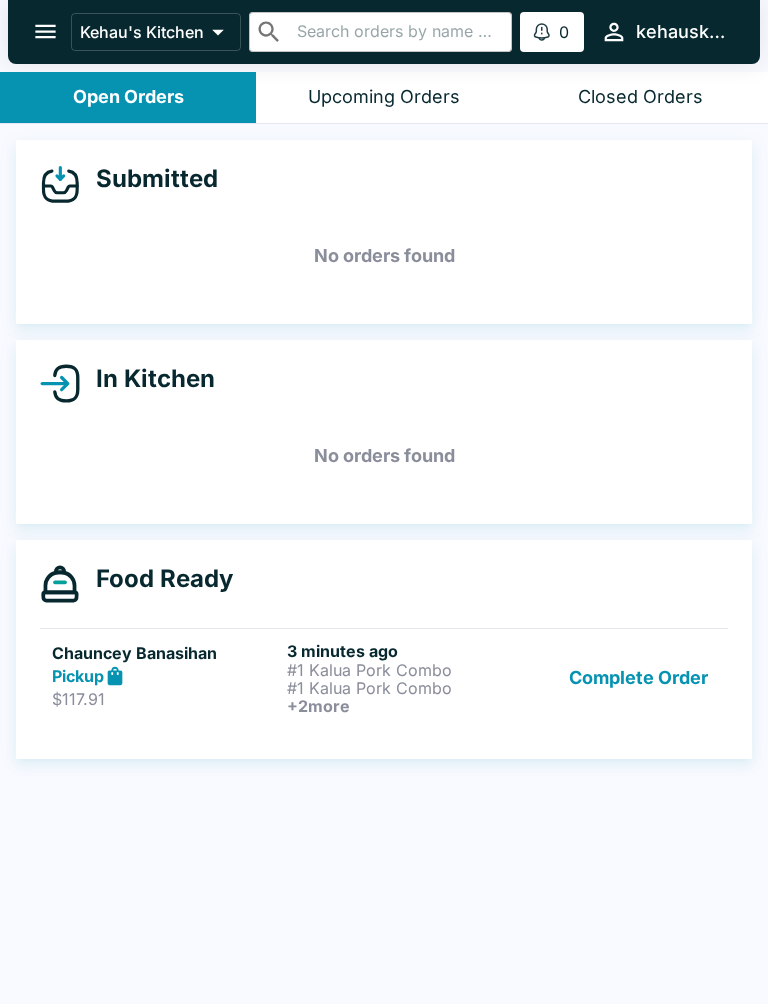 click on "Closed Orders" at bounding box center (640, 97) 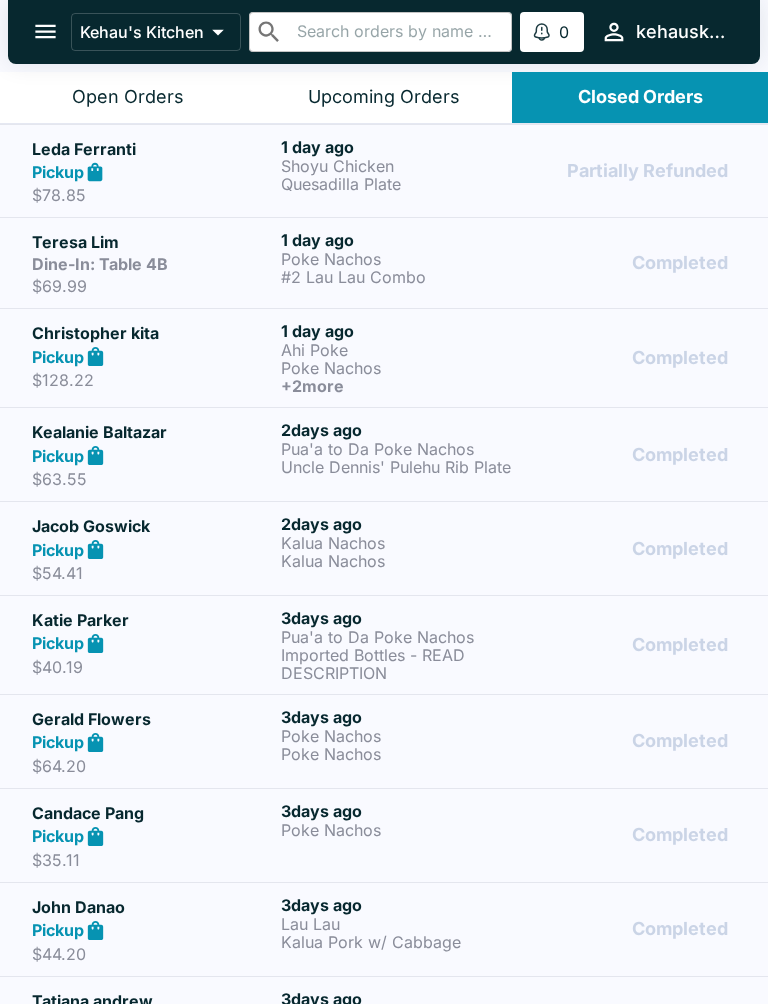 click on "Upcoming Orders" at bounding box center [384, 97] 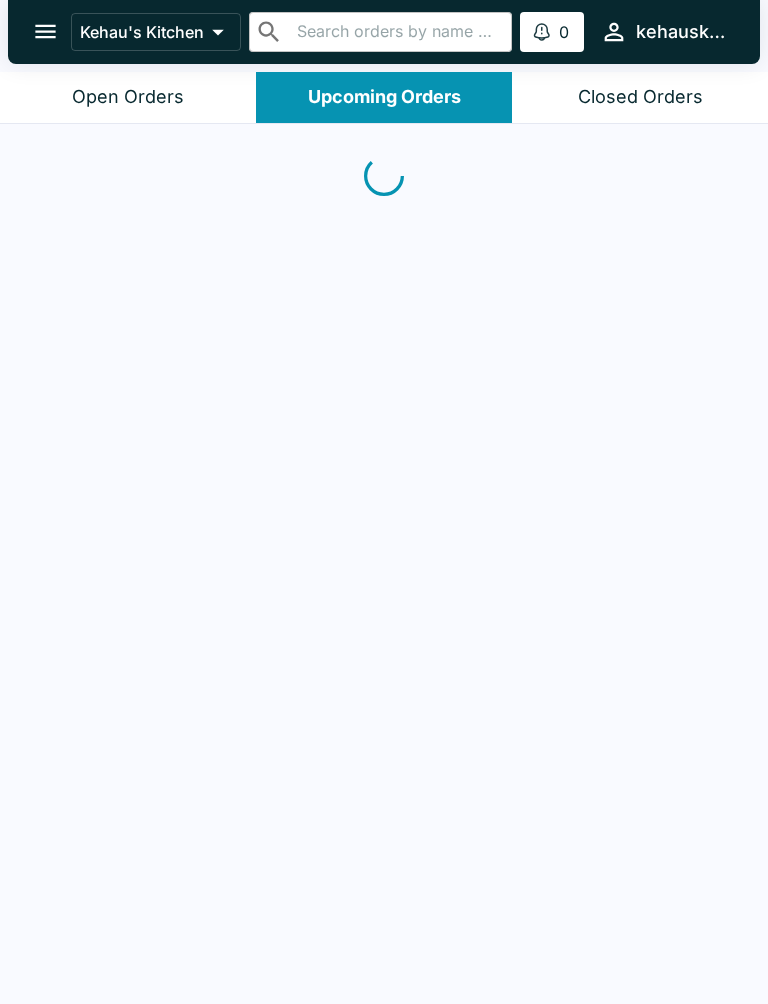 click on "Upcoming Orders" at bounding box center [384, 97] 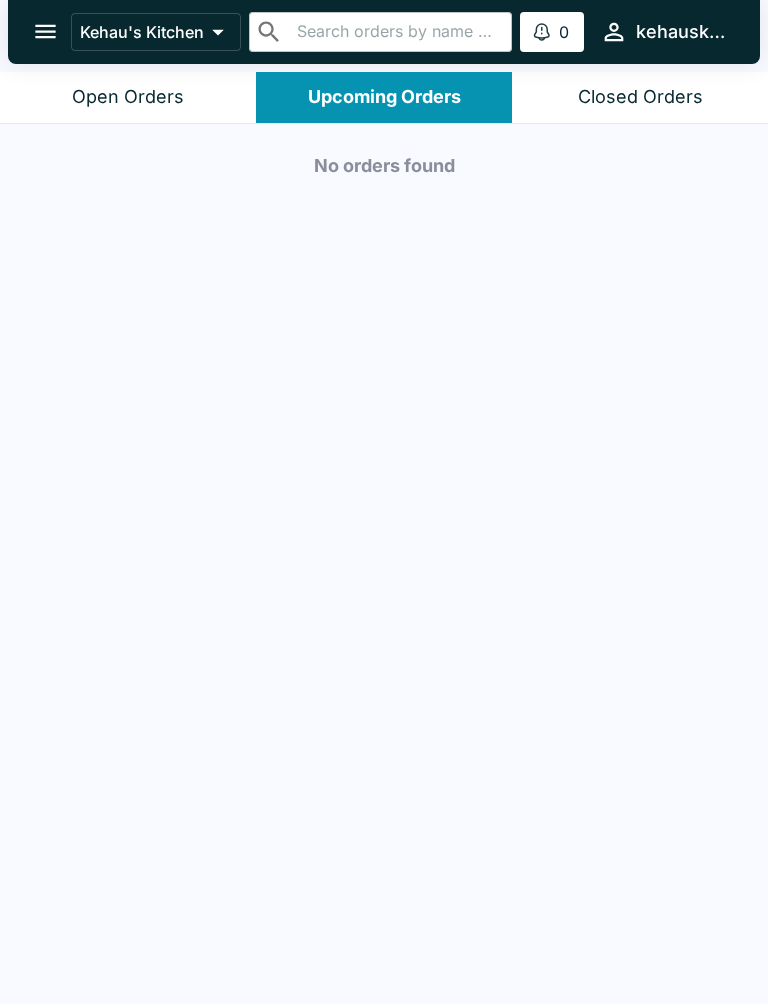 click on "Open Orders" at bounding box center [128, 97] 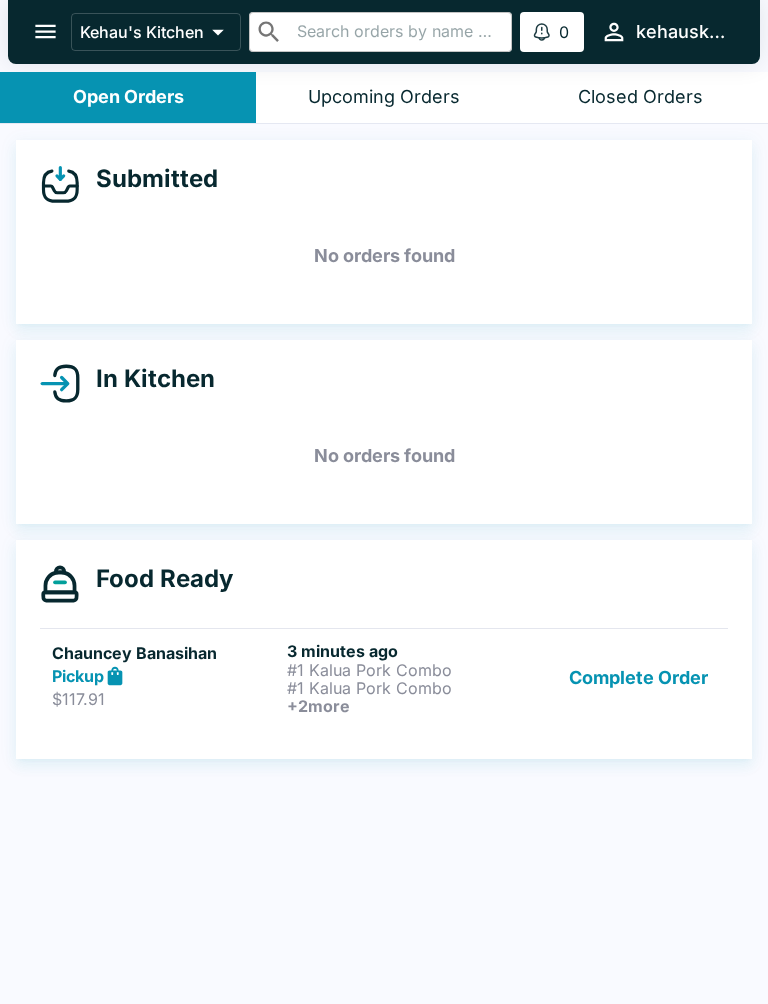 click on "Open Orders" at bounding box center [128, 97] 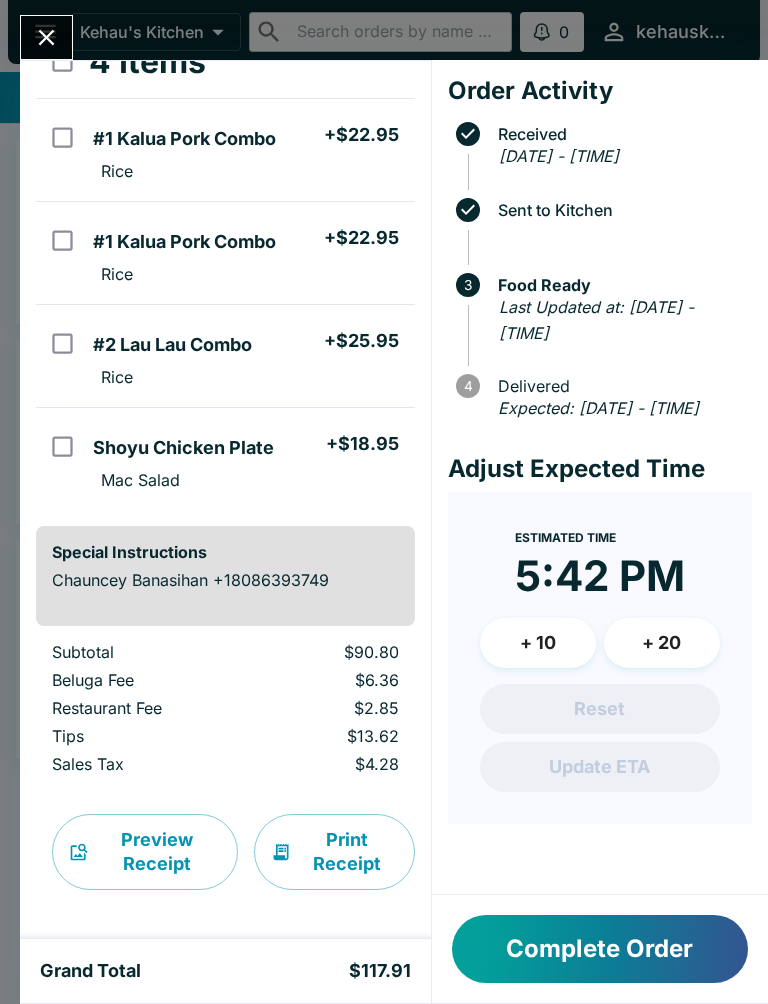 scroll, scrollTop: 165, scrollLeft: 0, axis: vertical 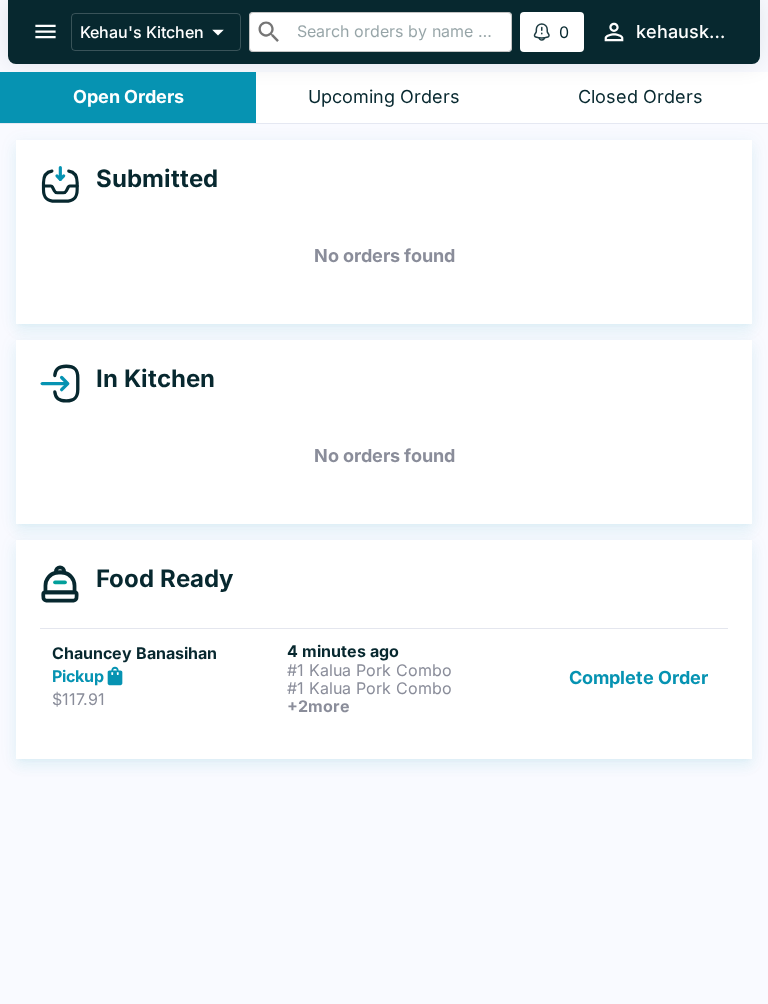 click 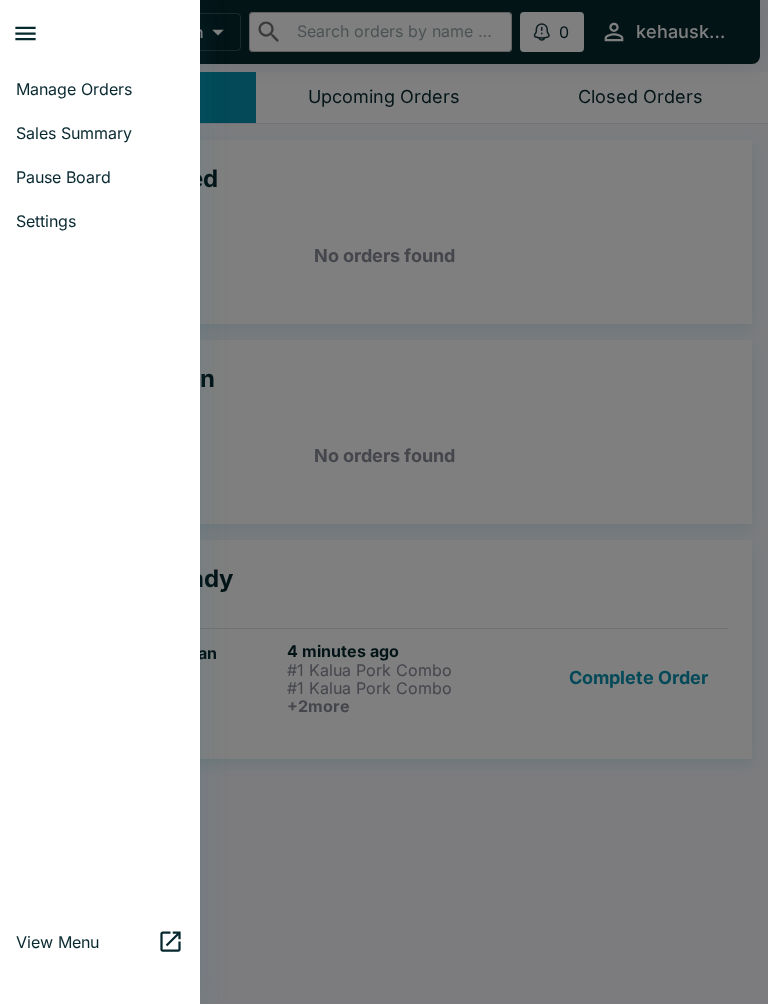 click on "Settings" at bounding box center [100, 221] 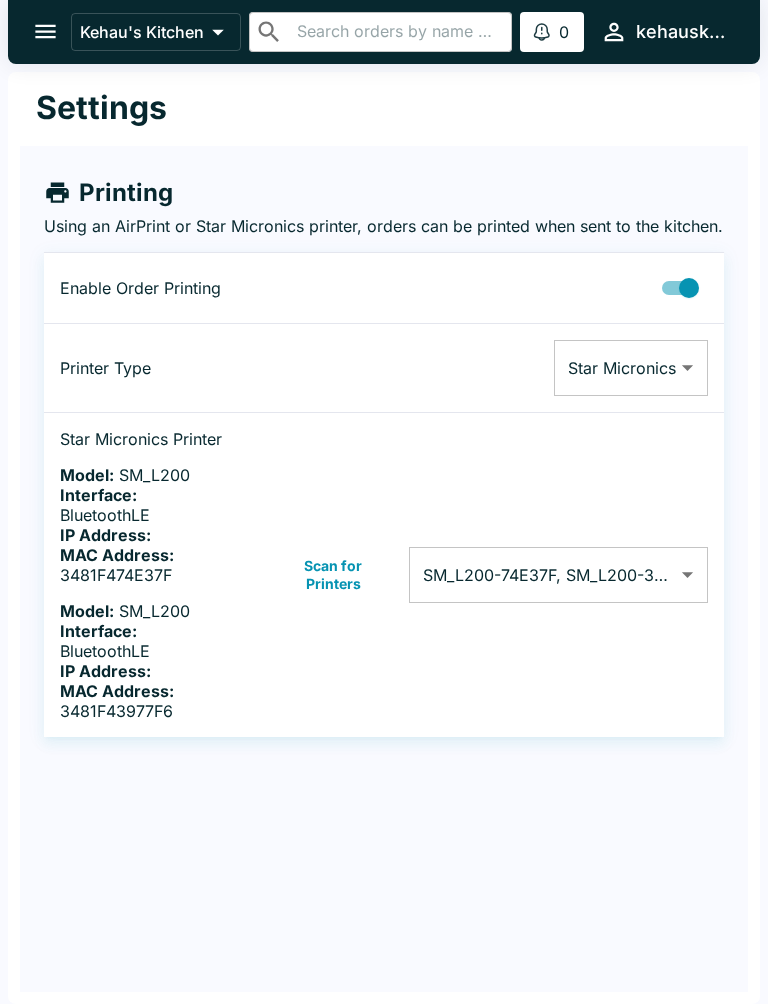 click on "Kehau's Kitchen ​ ​ 0 Alerts kehauskitchen Settings Printing Using an AirPrint or Star Micronics printer, orders can be printed when sent to the kitchen. Enable Order Printing Printer Type Star Micronics Star Micronics ​ Star Micronics Printer Model:   SM_L200 Interface:   BluetoothLE IP Address:   MAC Address:   3481F474E37F Model:   SM_L200 Interface:   BluetoothLE IP Address:   MAC Address:   3481F43977F6 Scan for Printers SM_L200-74E37F, SM_L200-3977F6 3481F474E37F,3481F43977F6 ​ Beluga Kitchen | Kehau's Kitchen Manage Orders Sales Summary Pause Board Settings View Menu Logout" at bounding box center (384, 502) 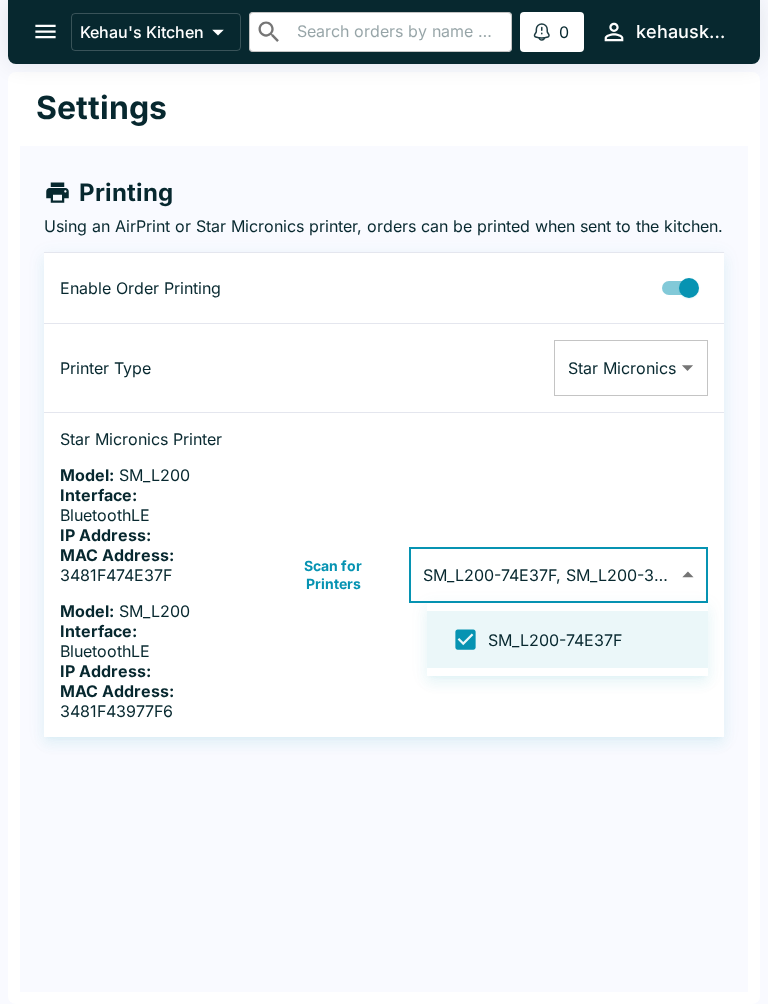 click at bounding box center [384, 502] 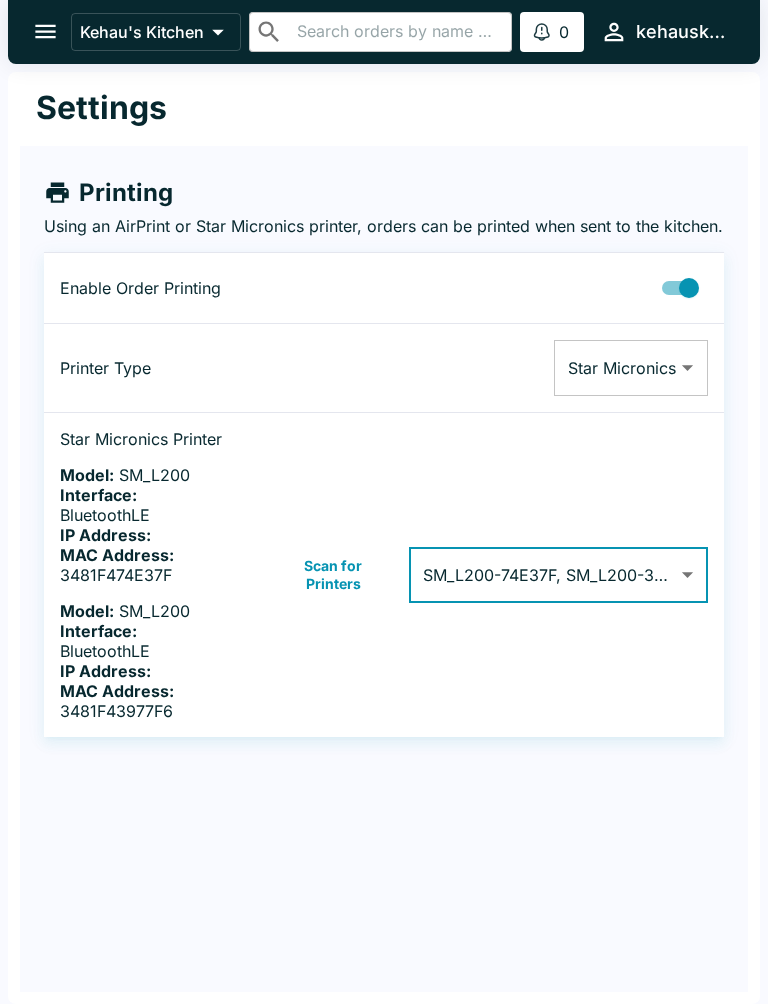 click on "Kehau's Kitchen ​ ​ 0 Alerts kehauskitchen Settings Printing Using an AirPrint or Star Micronics printer, orders can be printed when sent to the kitchen. Enable Order Printing Printer Type Star Micronics Star Micronics ​ Star Micronics Printer Model:   SM_L200 Interface:   BluetoothLE IP Address:   MAC Address:   3481F474E37F Model:   SM_L200 Interface:   BluetoothLE IP Address:   MAC Address:   3481F43977F6 Scan for Printers SM_L200-74E37F, SM_L200-3977F6 3481F474E37F,3481F43977F6 ​ Beluga Kitchen | Kehau's Kitchen Manage Orders Sales Summary Pause Board Settings View Menu Logout" at bounding box center (384, 502) 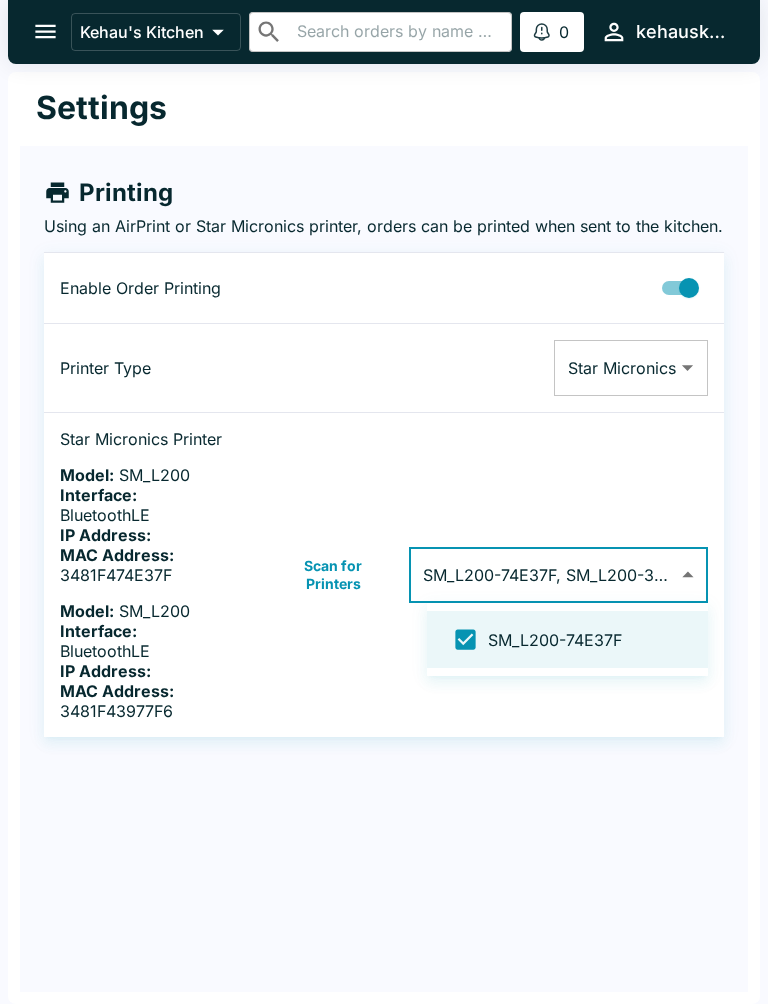 click at bounding box center (384, 502) 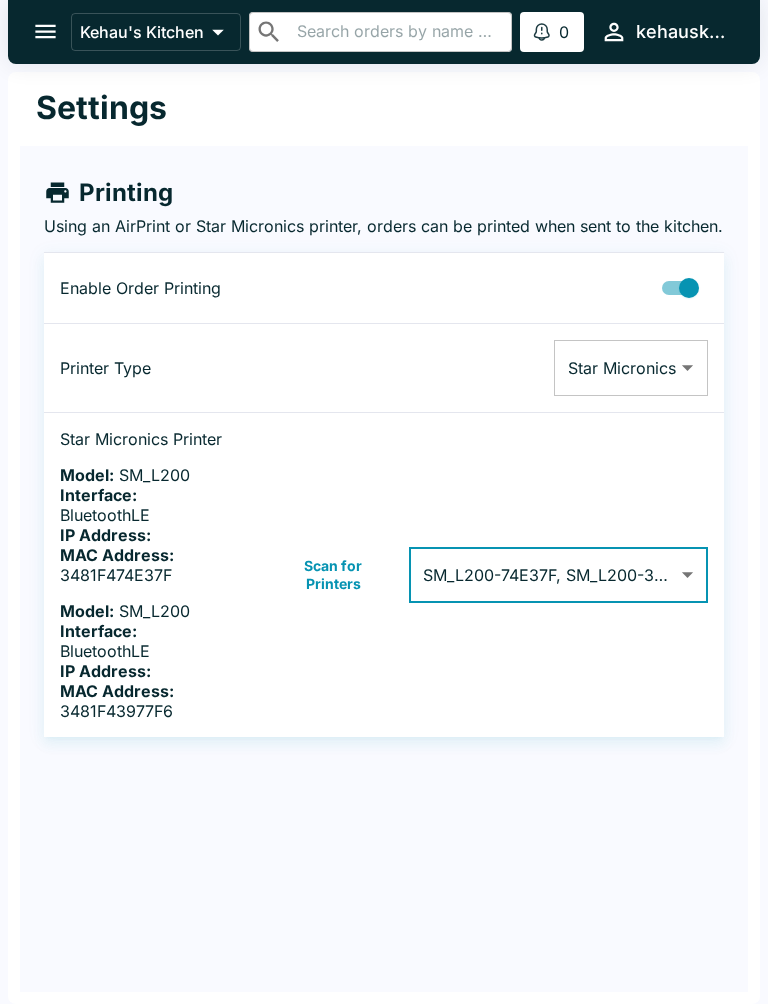 click on "Scan for Printers" at bounding box center [333, 575] 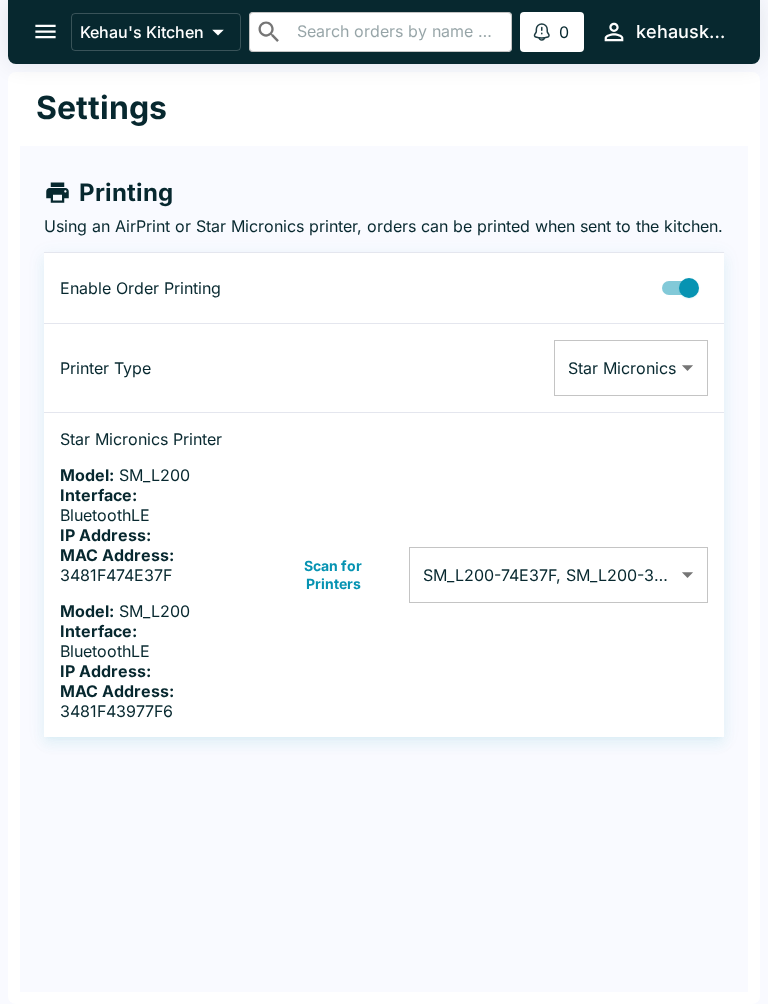 click at bounding box center [45, 31] 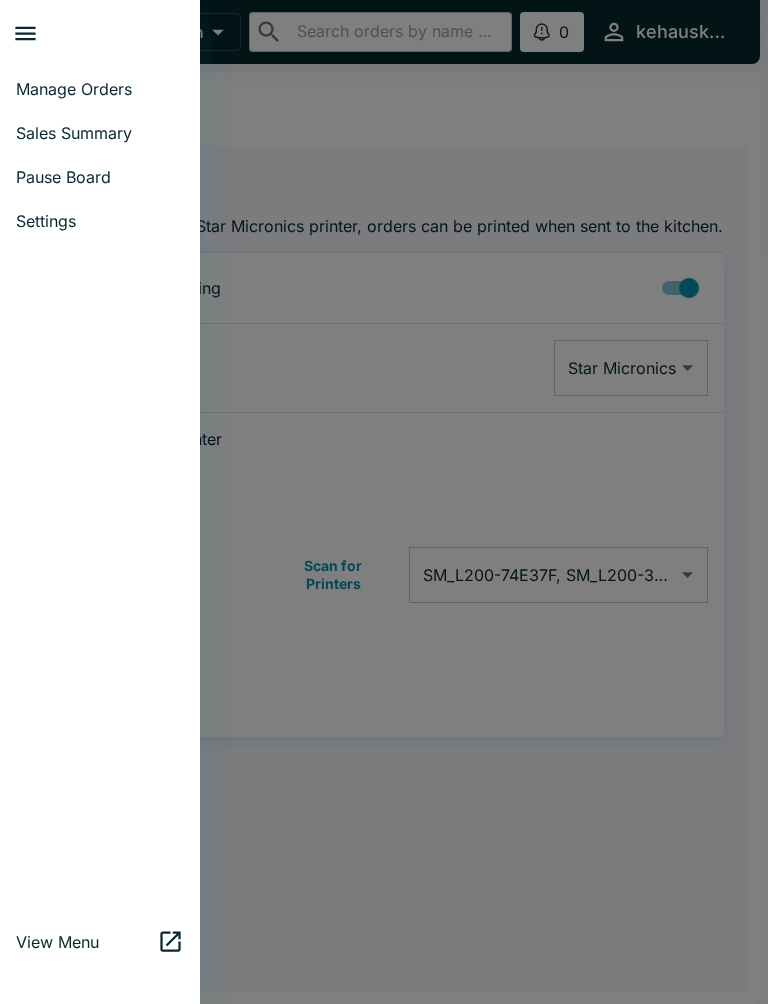 click on "Manage Orders" at bounding box center [100, 89] 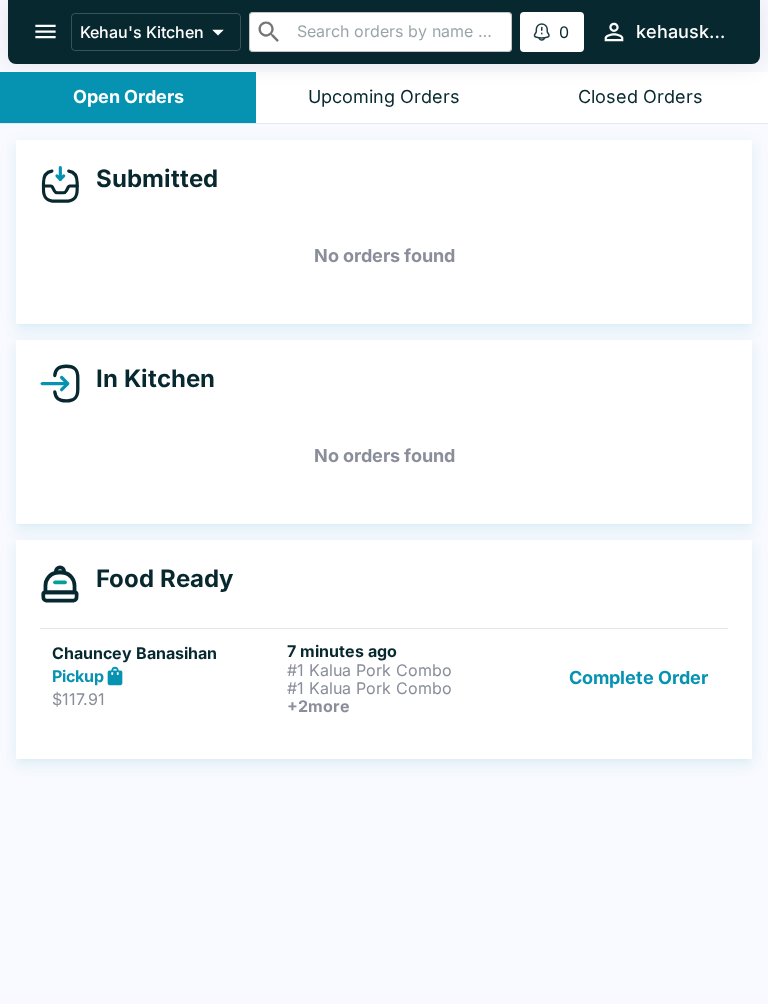 click on "#1 Kalua Pork Combo" at bounding box center [400, 670] 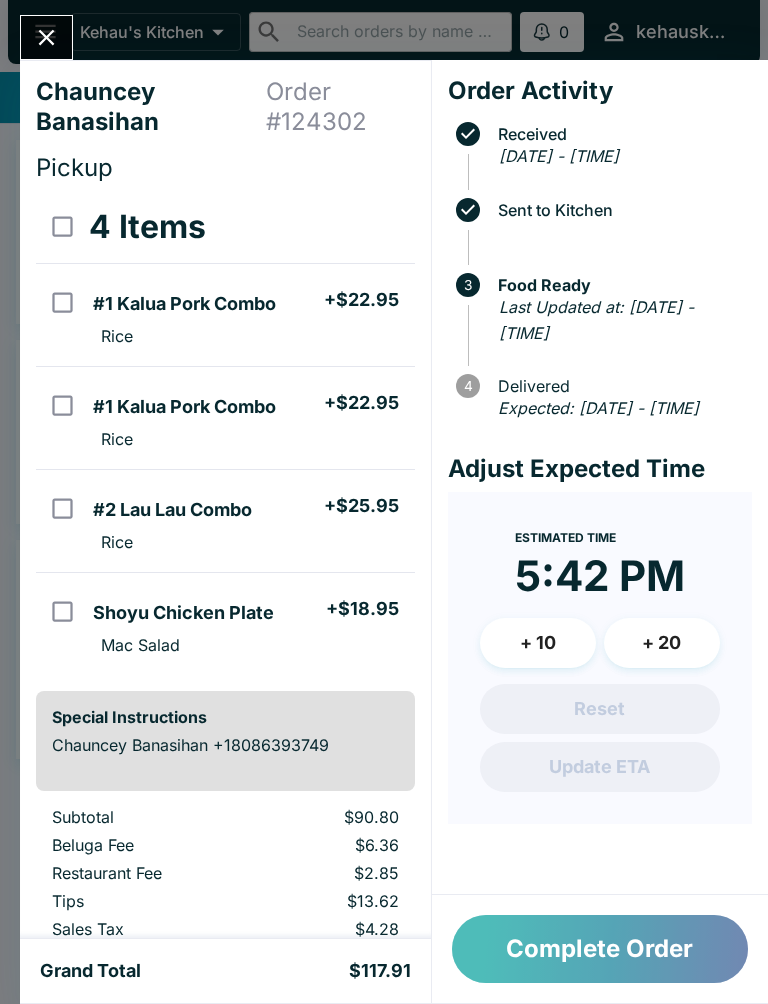 click on "Complete Order" at bounding box center [600, 949] 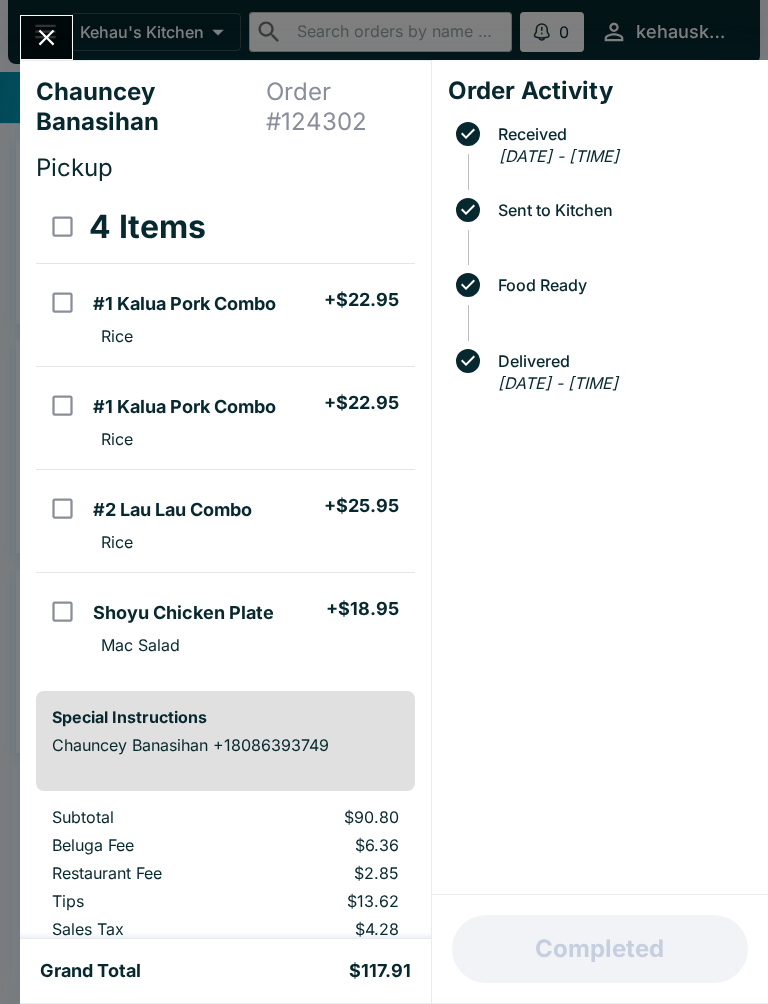 click 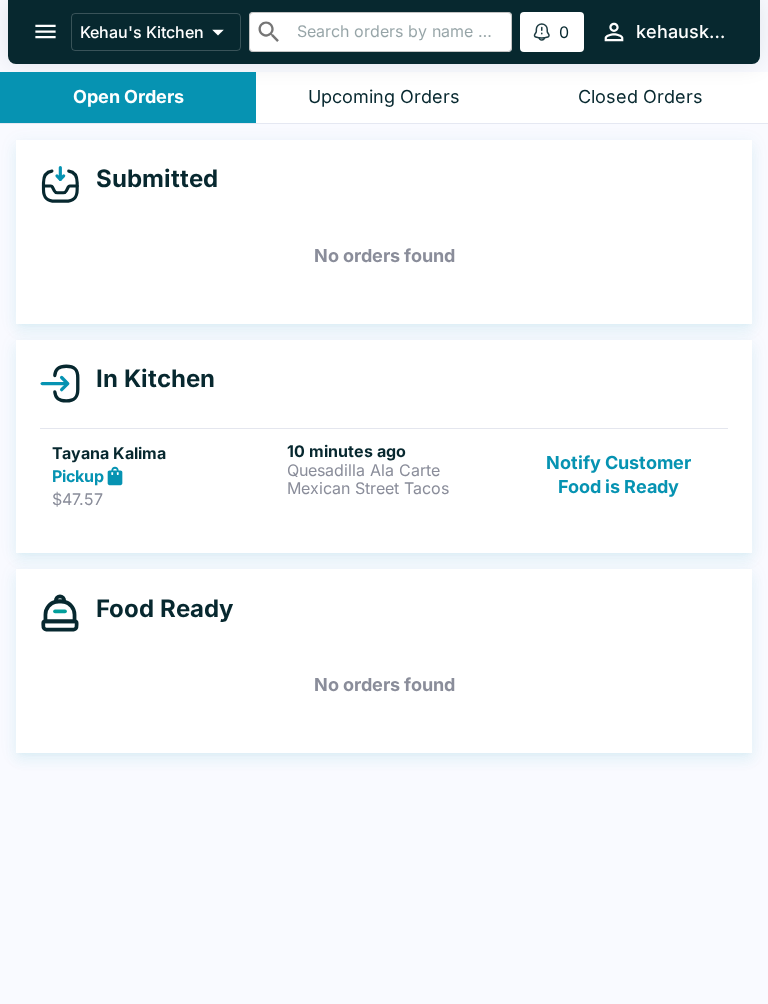 click on "Mexican Street Tacos" at bounding box center (400, 488) 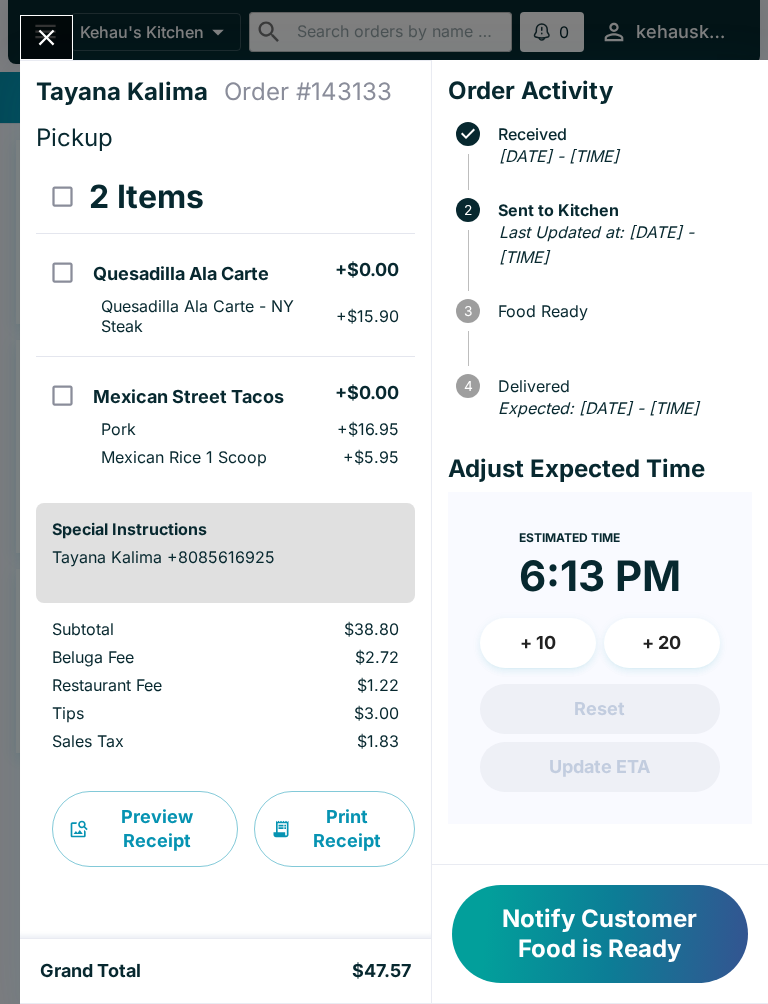 click on "Notify Customer Food is Ready" at bounding box center (600, 934) 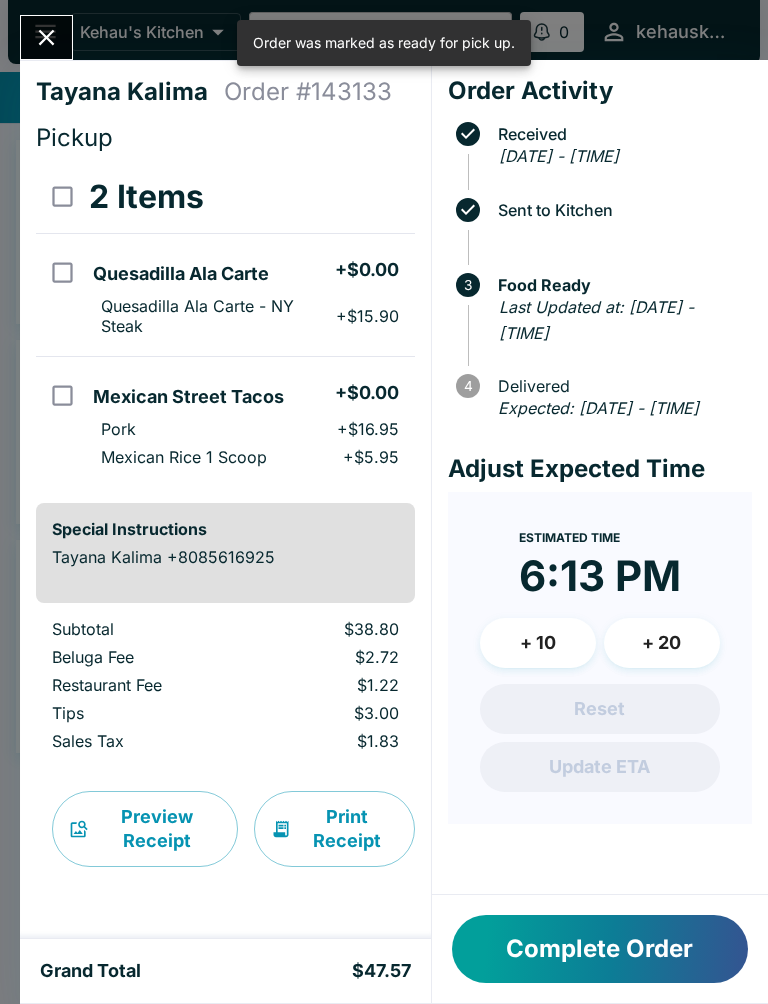 click on "Complete Order" at bounding box center (600, 949) 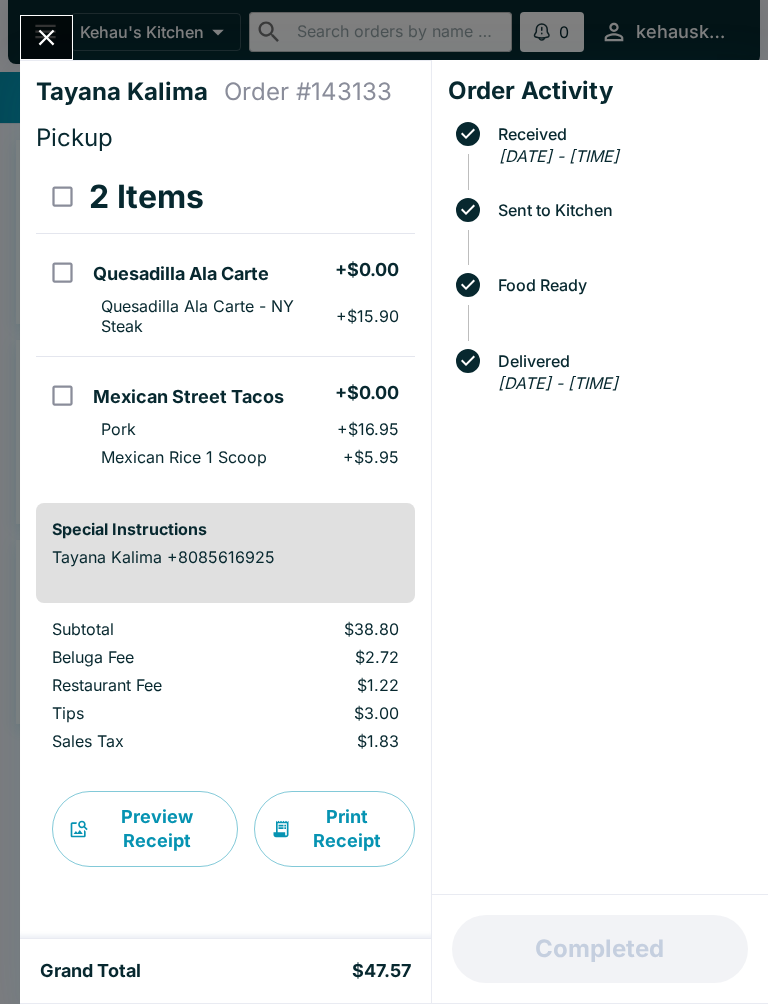 click 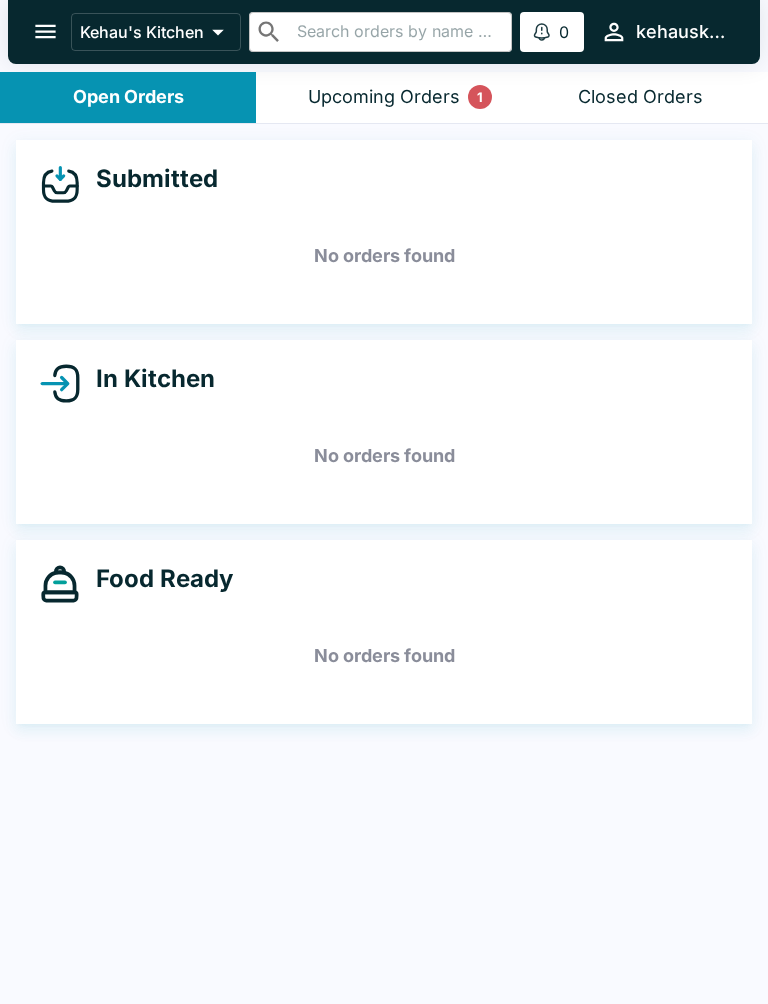 click on "Upcoming Orders 1" at bounding box center (384, 97) 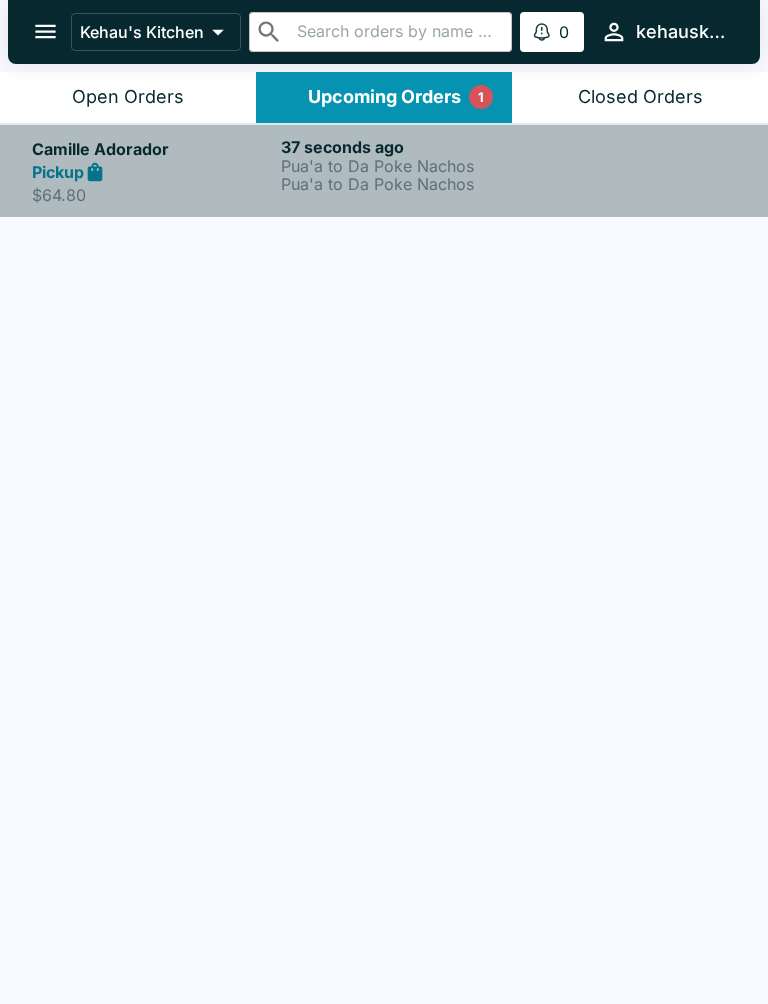 click on "Pua'a to Da Poke Nachos" at bounding box center (401, 166) 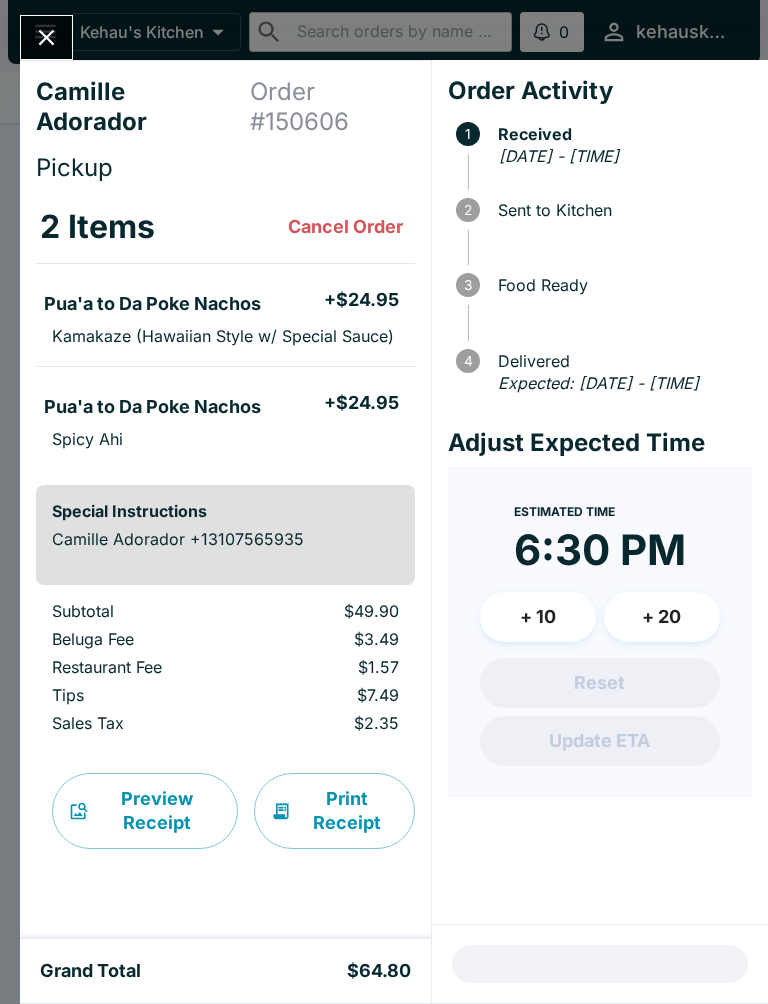 click on "Print Receipt" at bounding box center [334, 811] 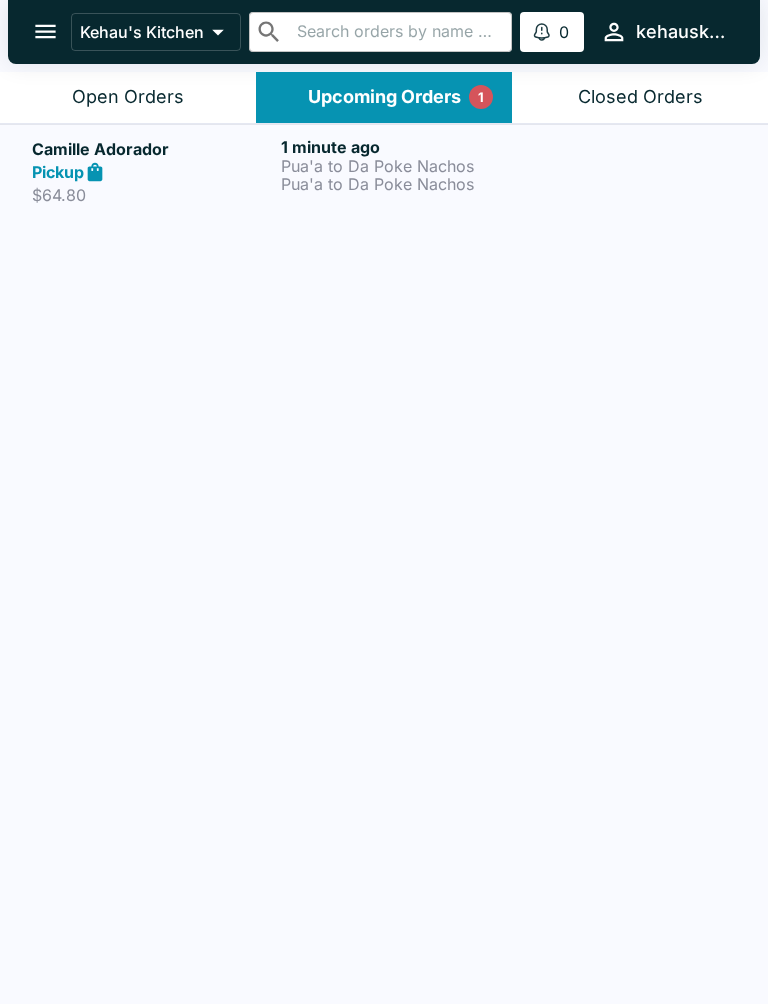 click on "Closed Orders" at bounding box center [640, 97] 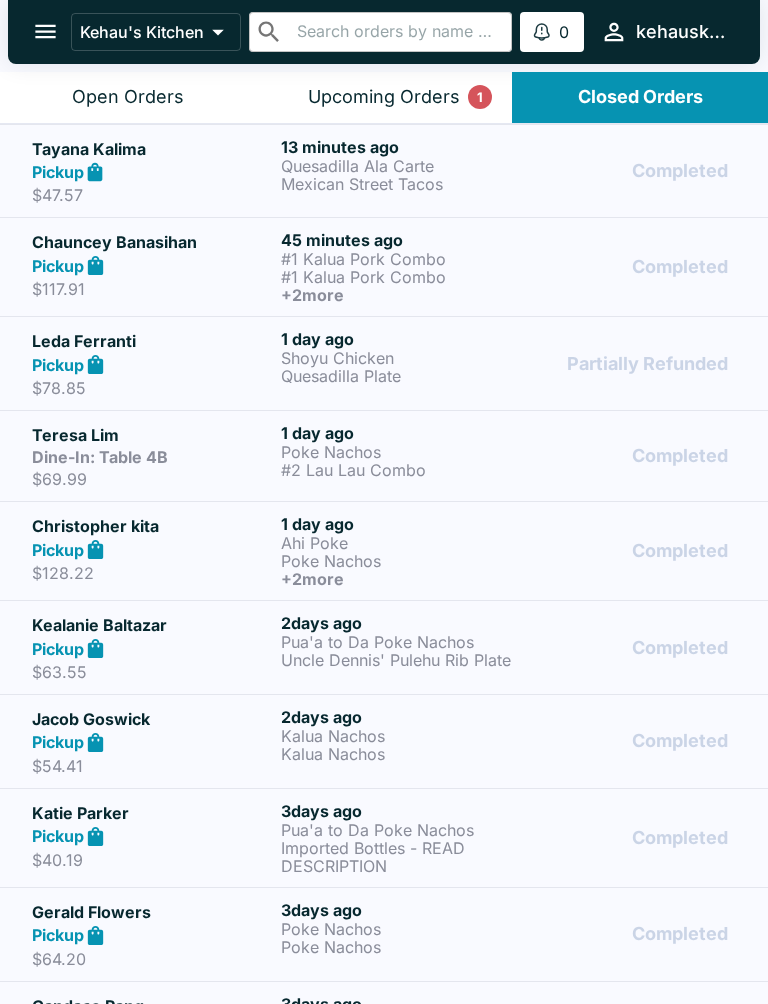 click at bounding box center (45, 31) 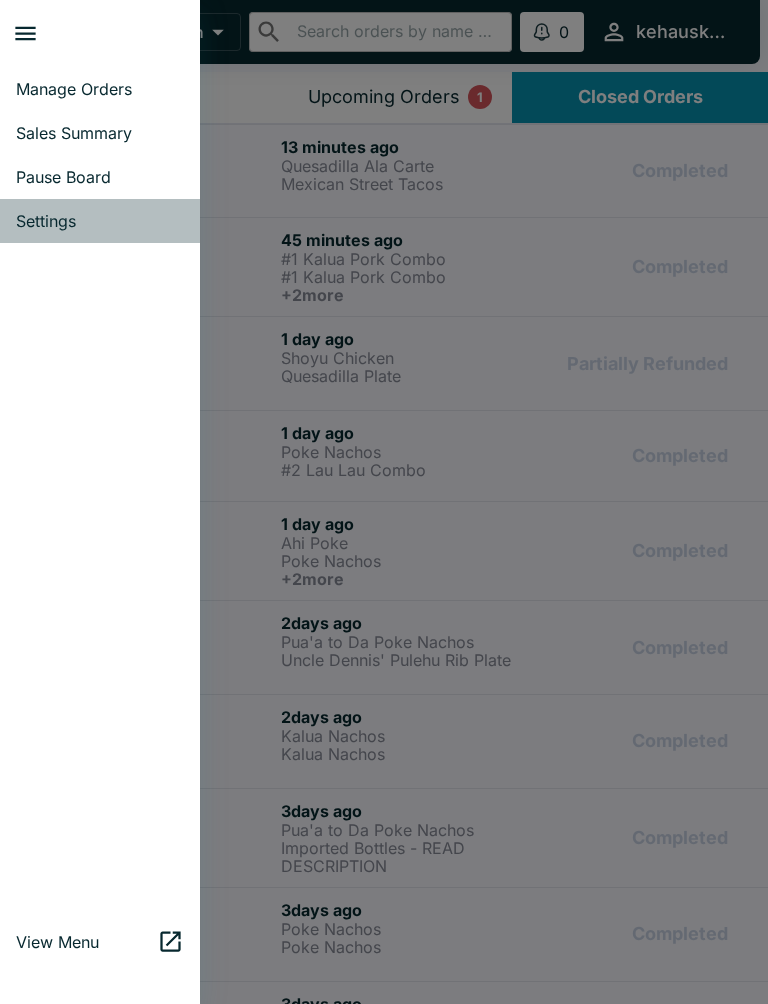 click at bounding box center (100, 581) 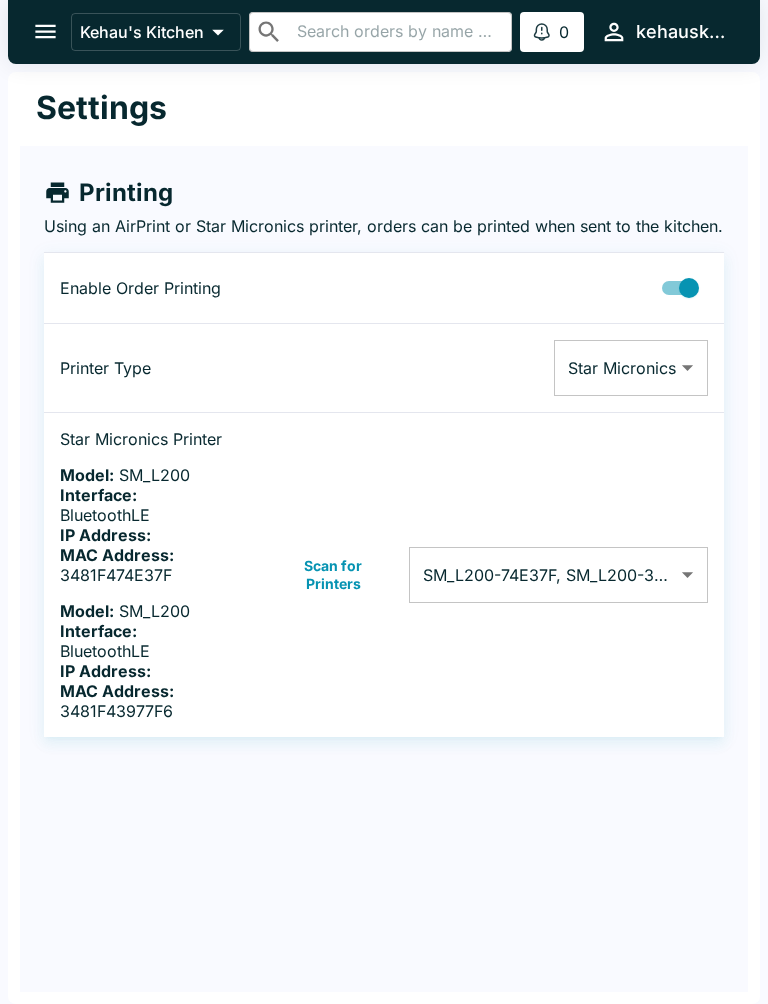 click on "Kehau's Kitchen ​ ​ 0 Alerts kehauskitchen Settings Printing Using an AirPrint or Star Micronics printer, orders can be printed when sent to the kitchen. Enable Order Printing Printer Type Star Micronics Star Micronics ​ Star Micronics Printer Model:   SM_L200 Interface:   BluetoothLE IP Address:   MAC Address:   3481F474E37F Model:   SM_L200 Interface:   BluetoothLE IP Address:   MAC Address:   3481F43977F6 Scan for Printers SM_L200-74E37F, SM_L200-3977F6 3481F474E37F,3481F43977F6 ​ Beluga Kitchen | Kehau's Kitchen Manage Orders Sales Summary Pause Board Settings View Menu Logout" at bounding box center [384, 502] 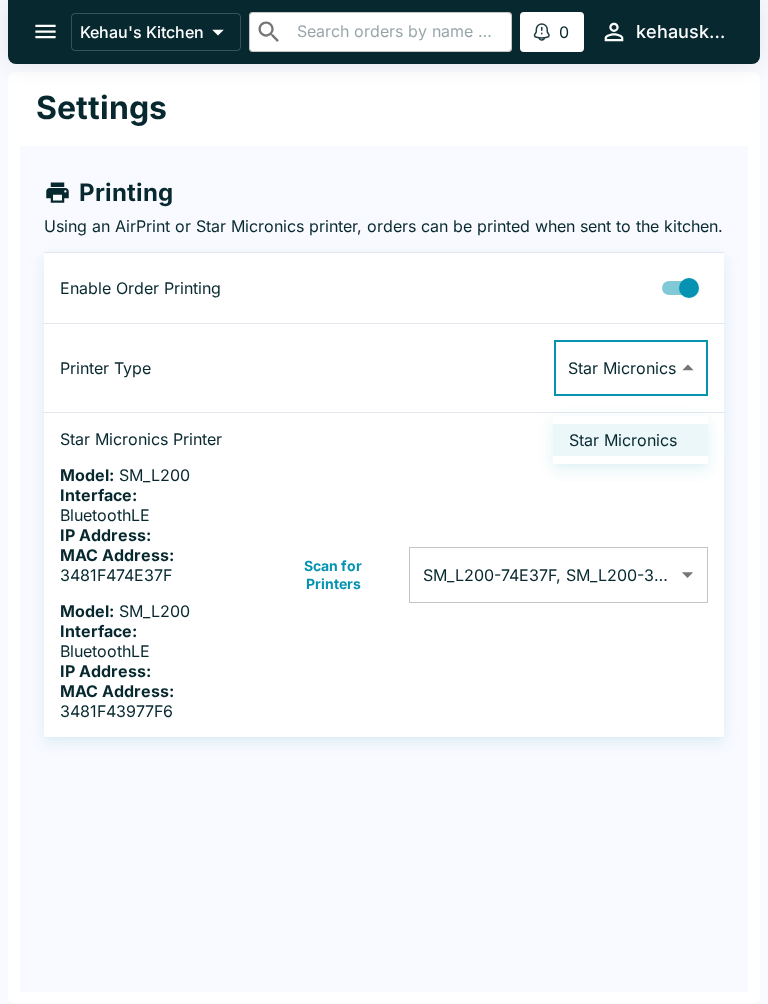 click at bounding box center [384, 502] 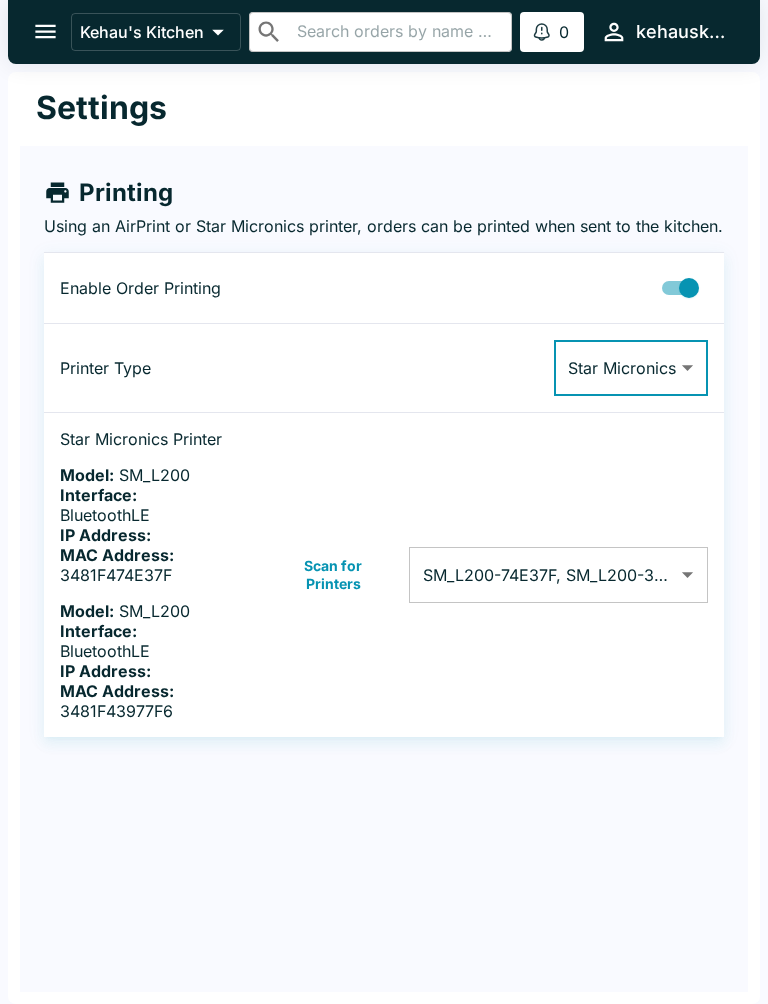 click at bounding box center [689, 288] 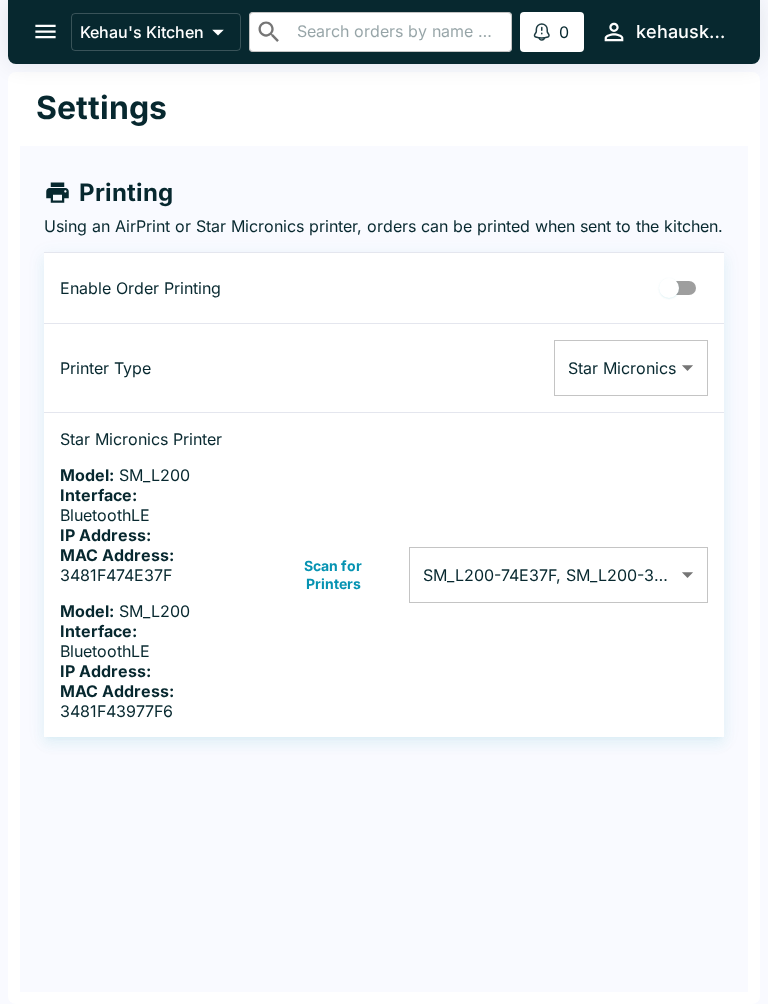 click on "Kehau's Kitchen ​ ​ 0 Alerts kehauskitchen Settings Printing Using an AirPrint or Star Micronics printer, orders can be printed when sent to the kitchen. Enable Order Printing Printer Type Star Micronics Star Micronics ​ Star Micronics Printer Model:   SM_L200 Interface:   BluetoothLE IP Address:   MAC Address:   3481F474E37F Model:   SM_L200 Interface:   BluetoothLE IP Address:   MAC Address:   3481F43977F6 Scan for Printers SM_L200-74E37F, SM_L200-3977F6 3481F474E37F,3481F43977F6 ​ Beluga Kitchen | Kehau's Kitchen Manage Orders Sales Summary Pause Board Settings View Menu Logout" at bounding box center (384, 502) 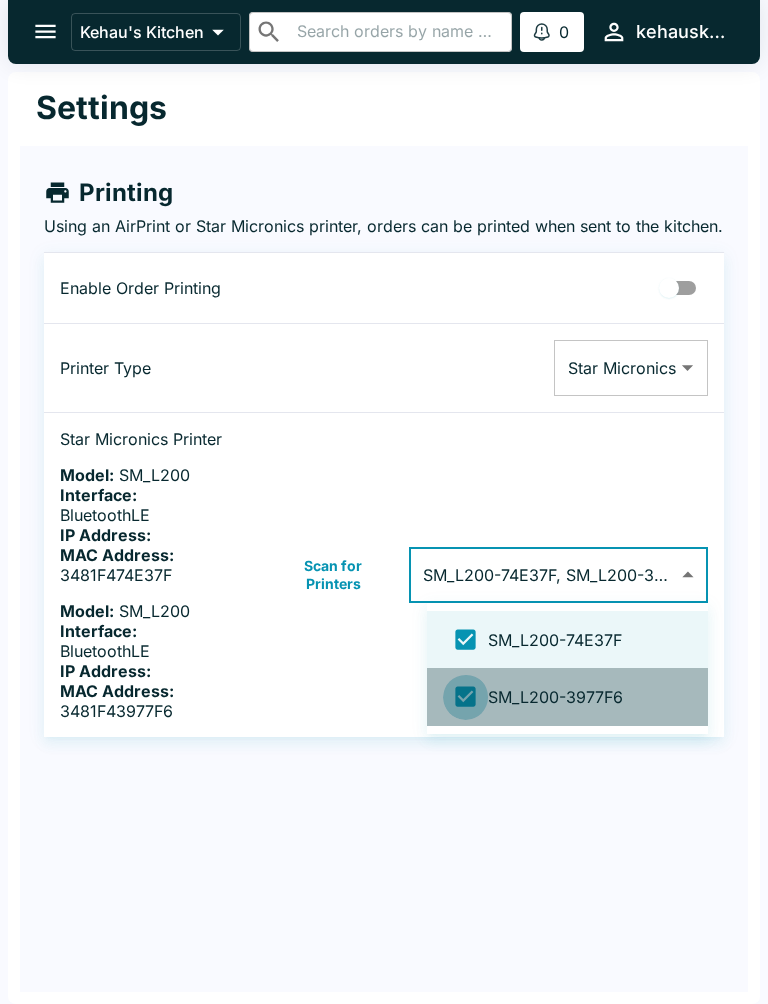 click at bounding box center [465, 696] 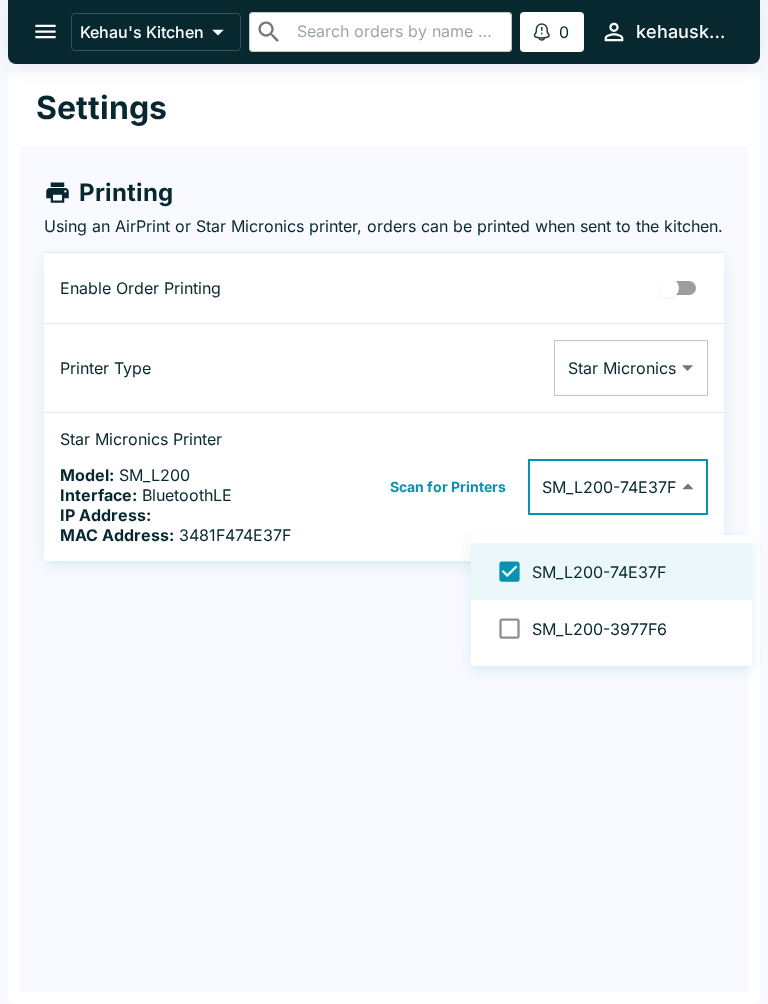 click at bounding box center [384, 502] 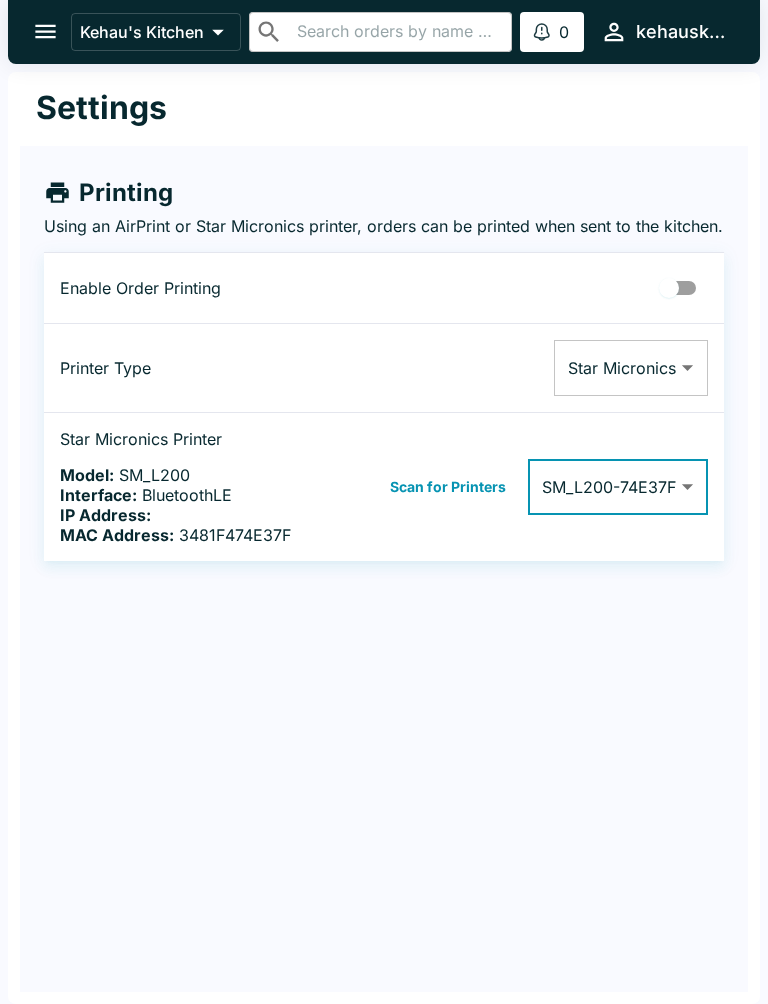 click at bounding box center [669, 288] 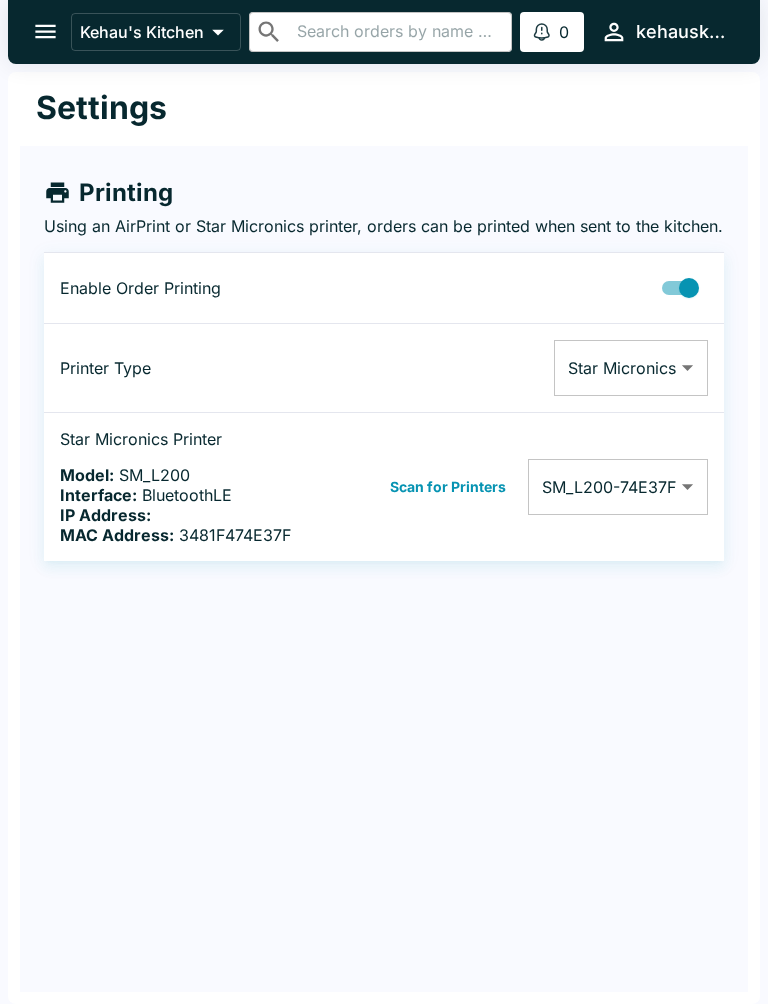 click at bounding box center (45, 31) 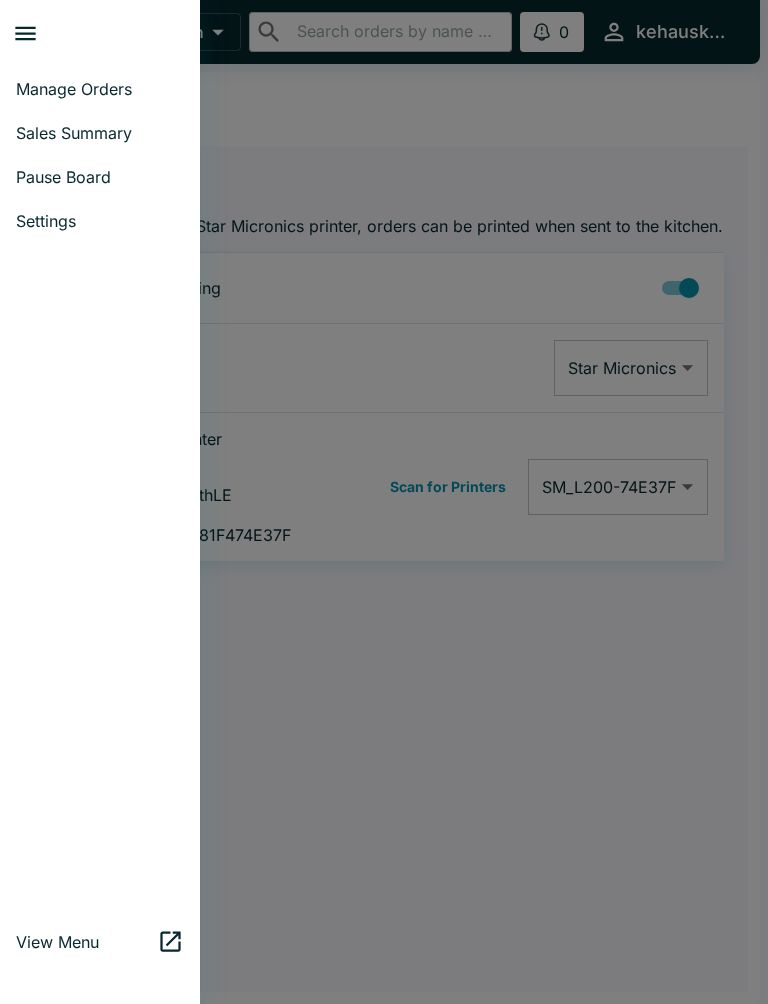 click on "Manage Orders" at bounding box center [100, 89] 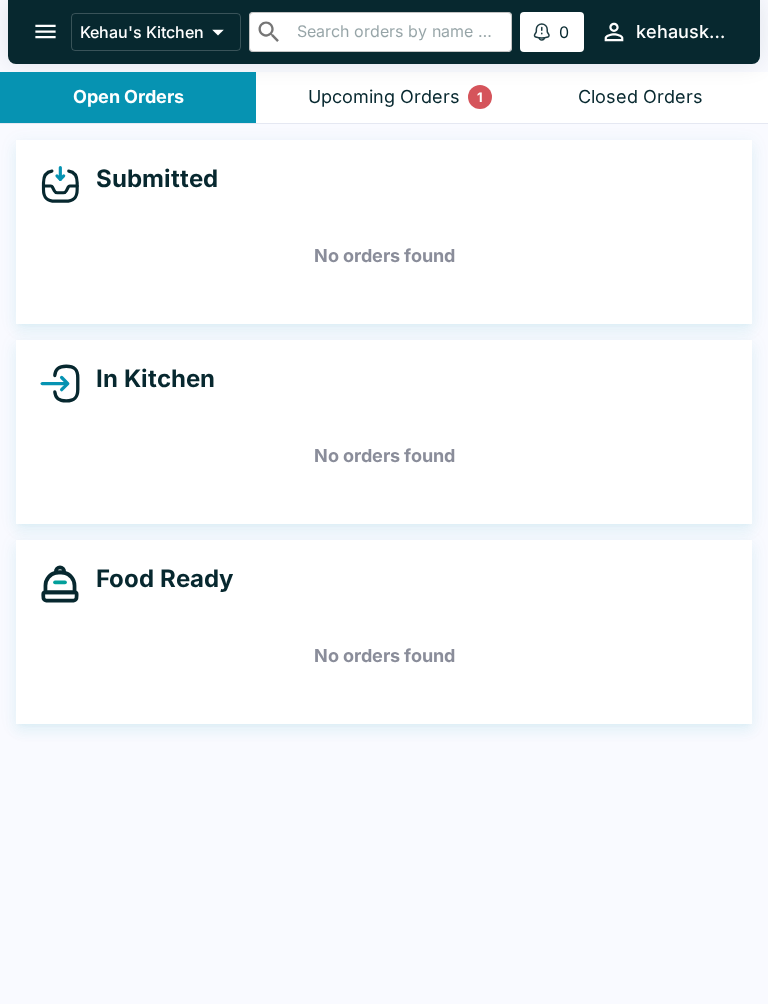 click on "Upcoming Orders 1" at bounding box center [384, 97] 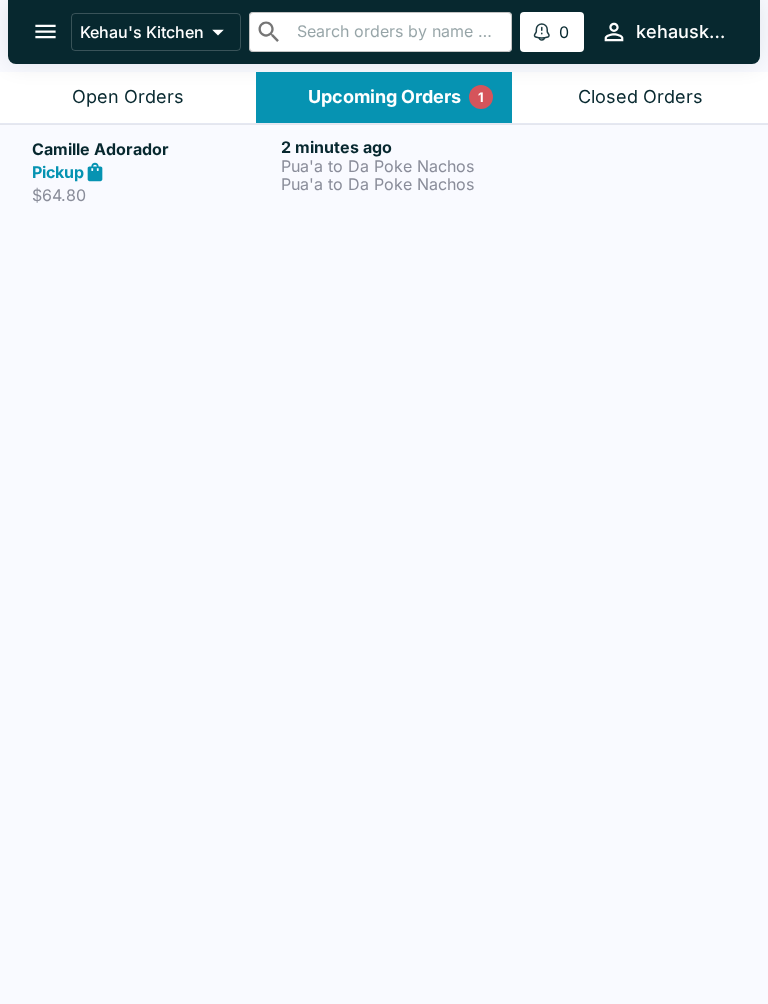 click on "Pua'a to Da Poke Nachos" at bounding box center [401, 184] 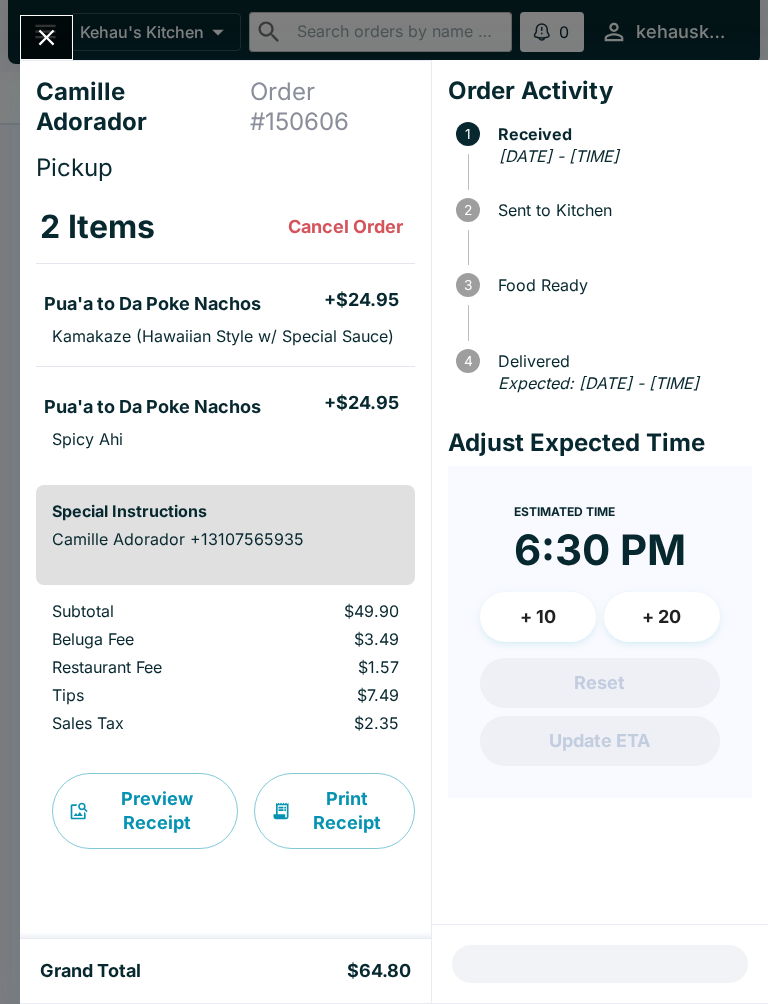 click on "Print Receipt" at bounding box center [334, 811] 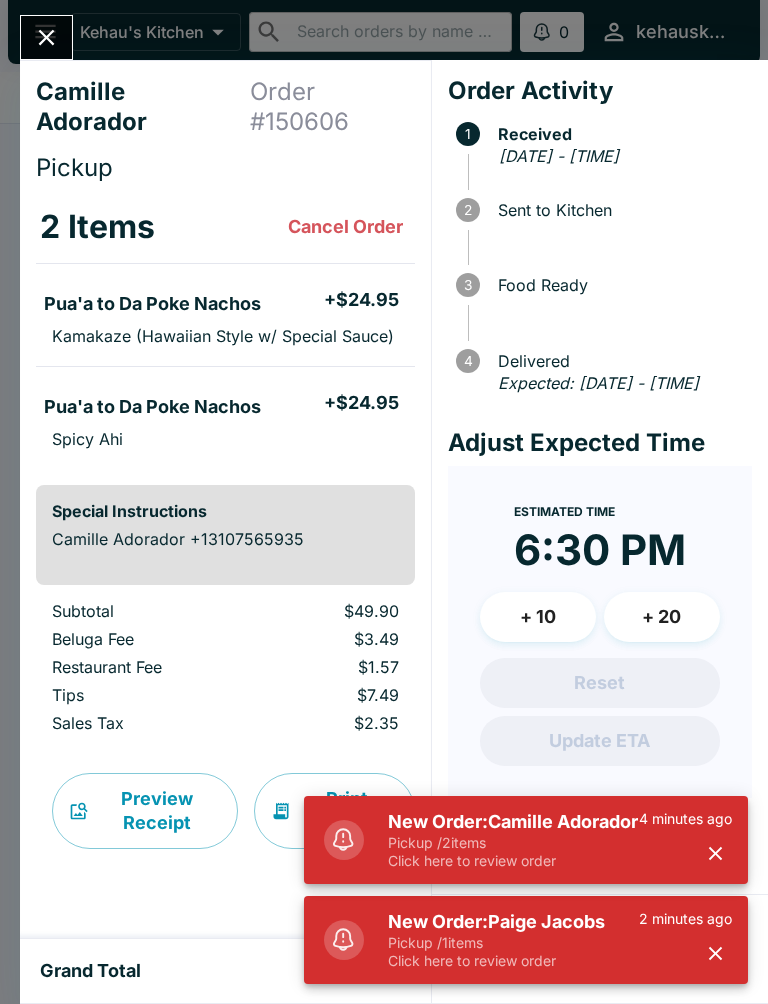 click 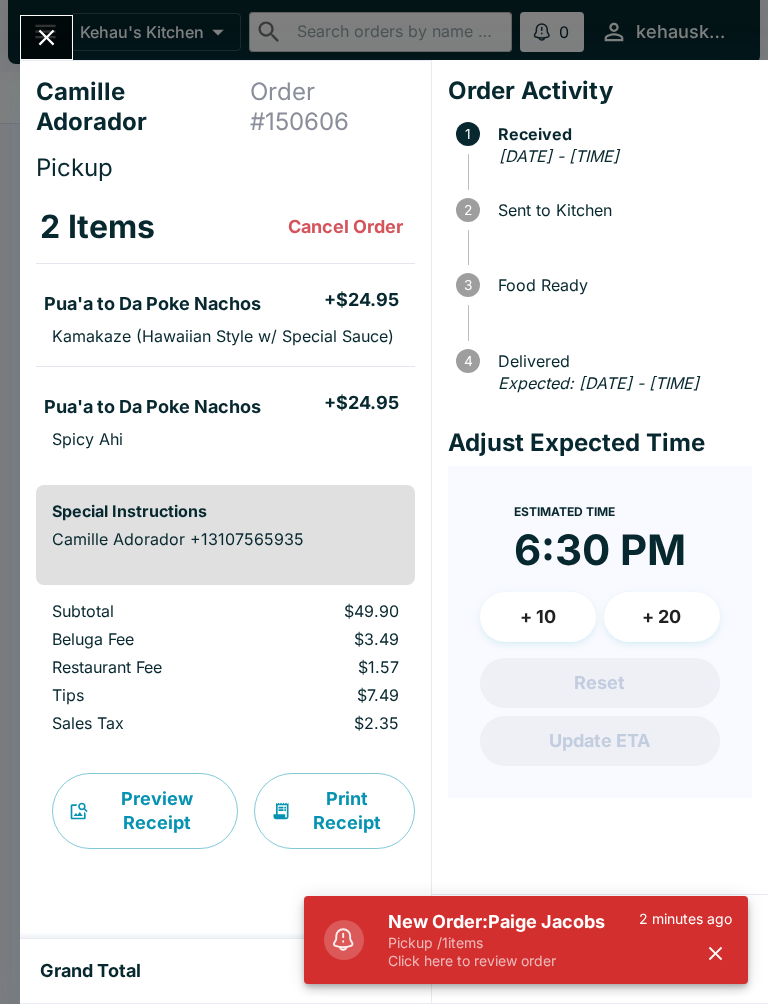 click 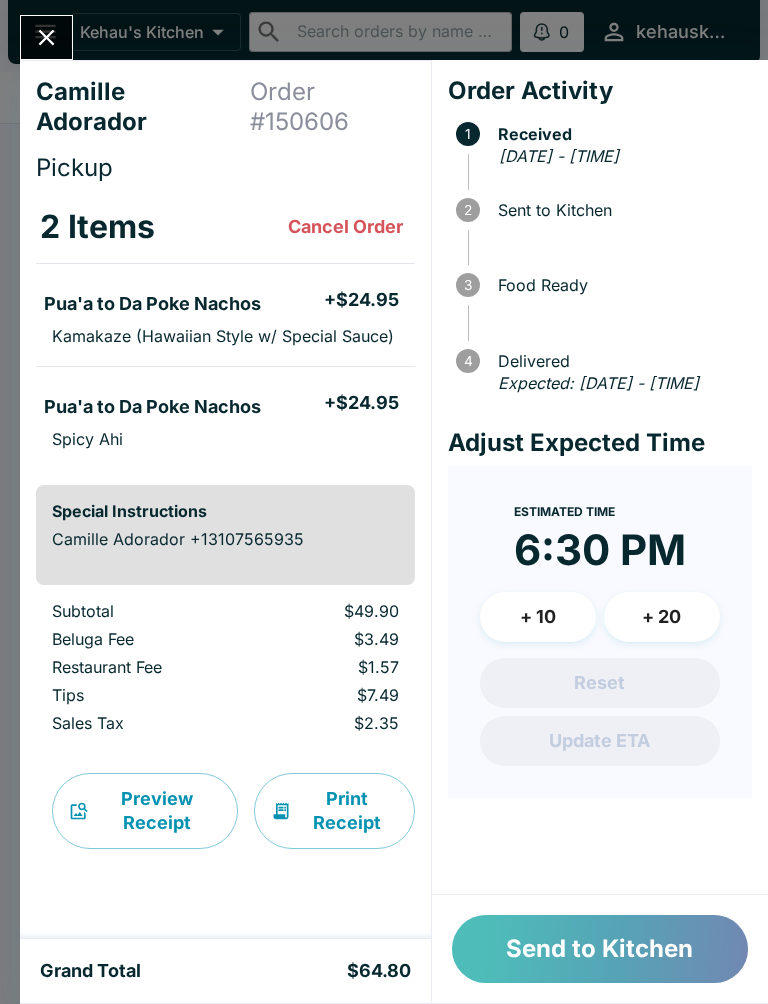 click on "Send to Kitchen" at bounding box center (600, 949) 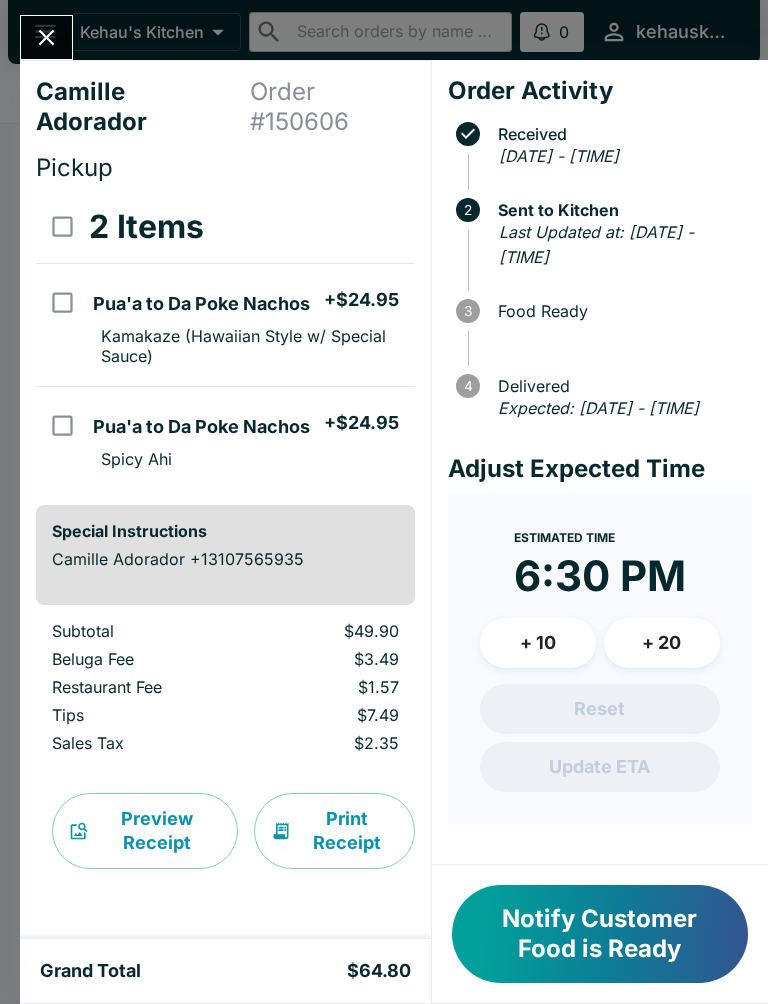 click 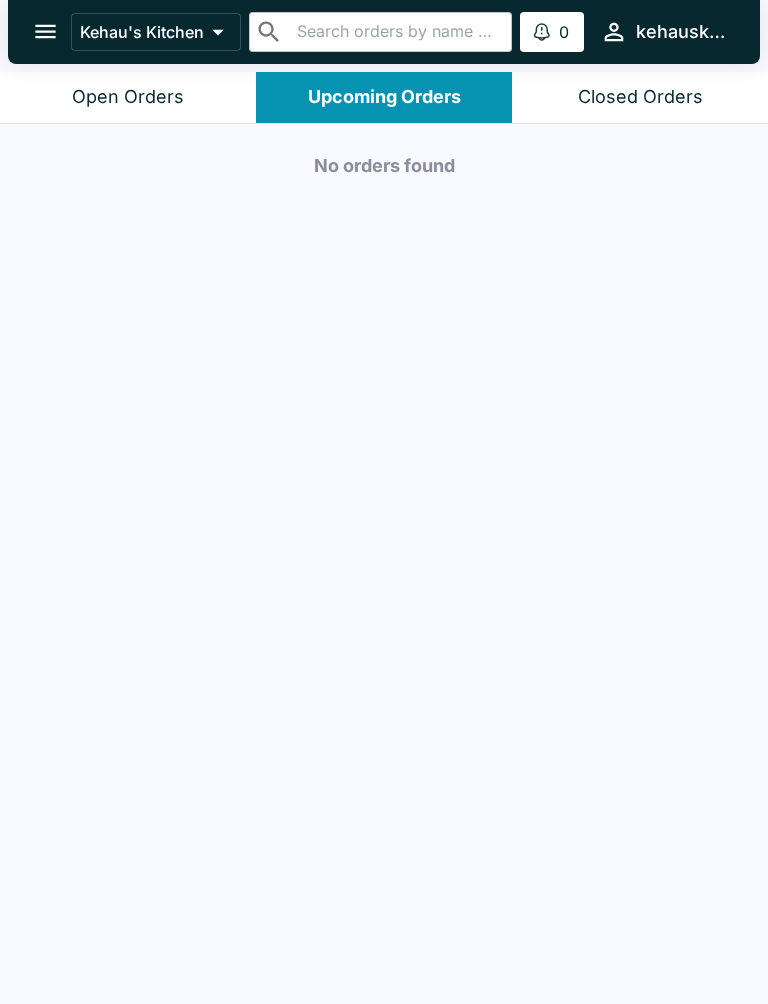 click on "Closed Orders" at bounding box center [640, 97] 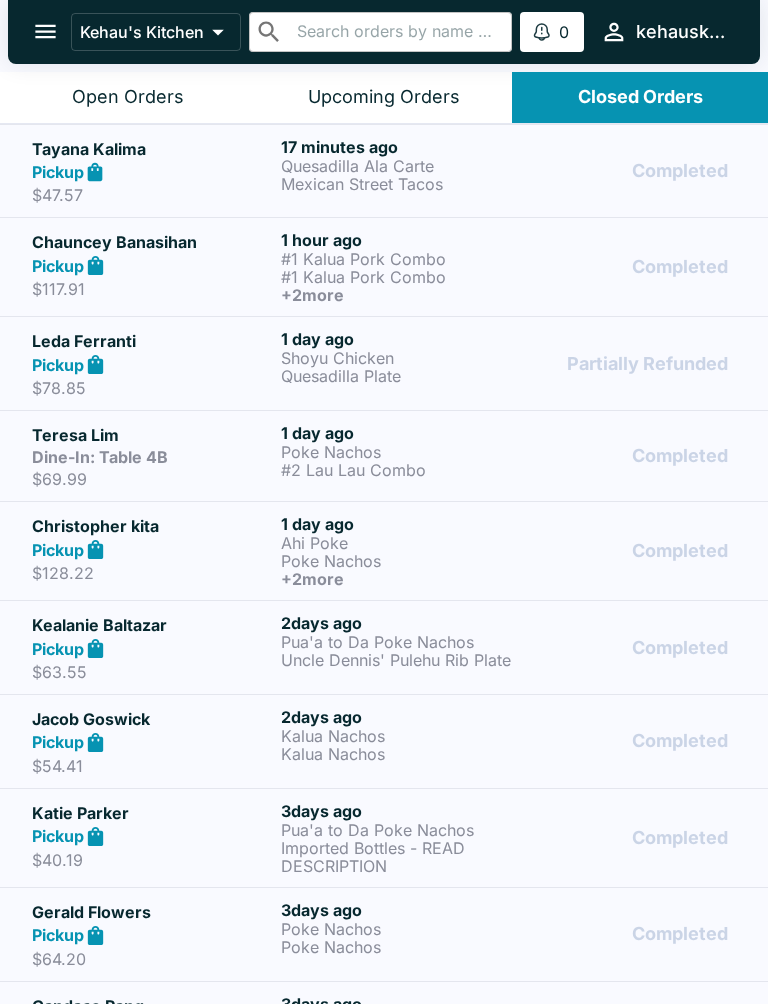 click on "Quesadilla Ala Carte" at bounding box center [401, 166] 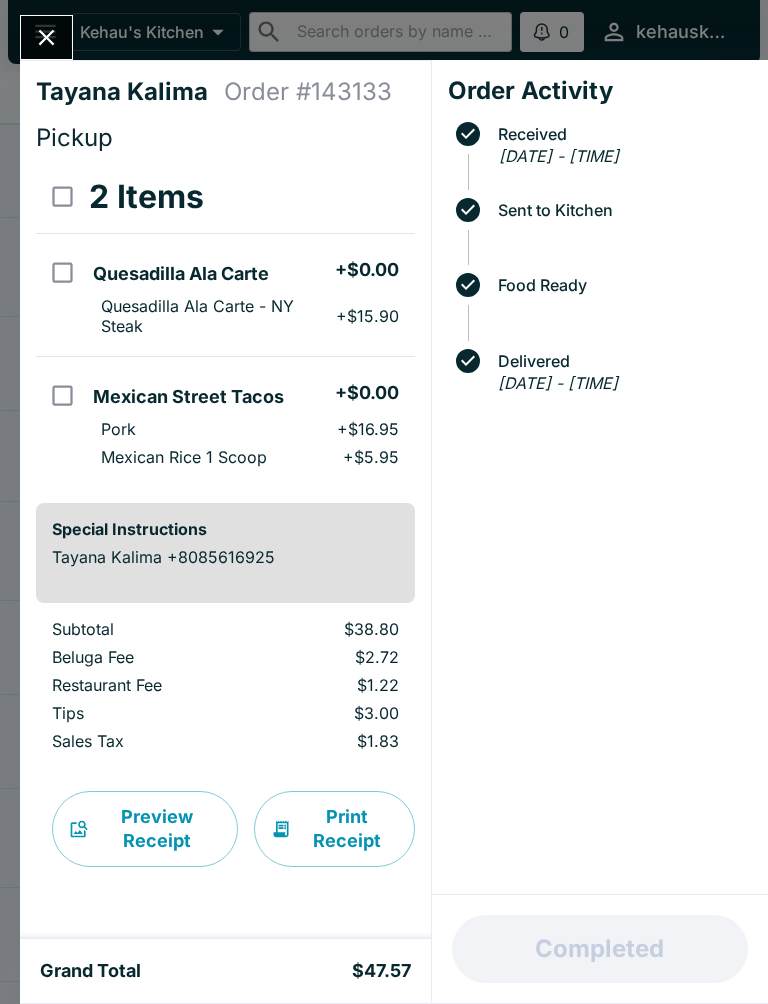 click on "Print Receipt" at bounding box center [334, 829] 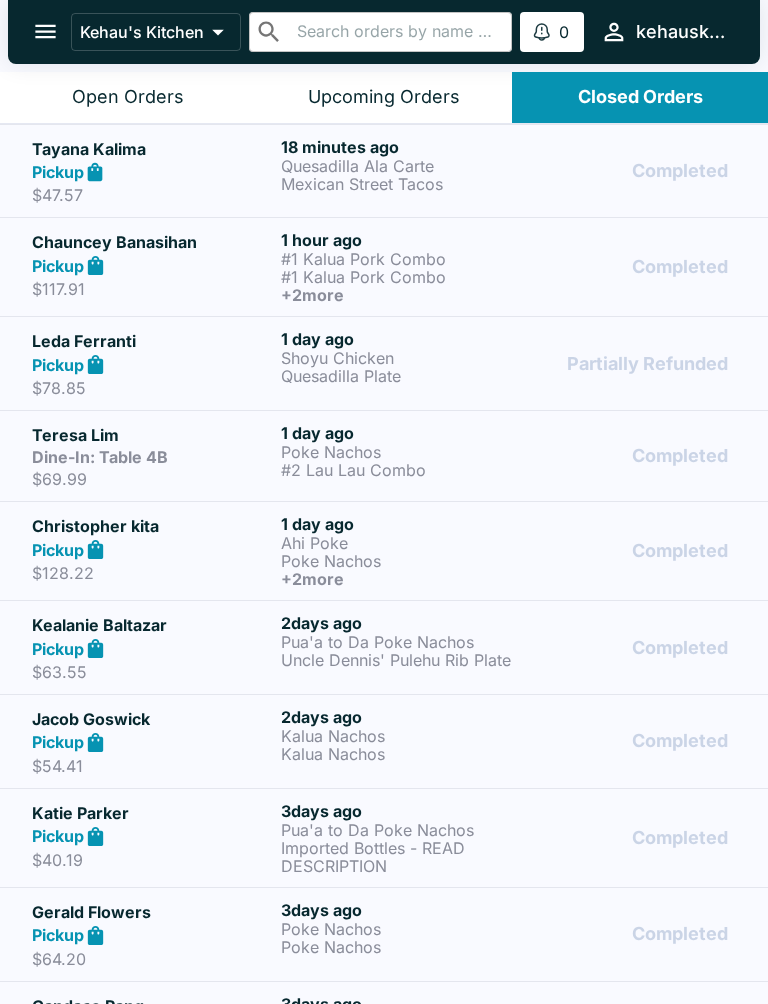 click on "Upcoming Orders" at bounding box center [384, 97] 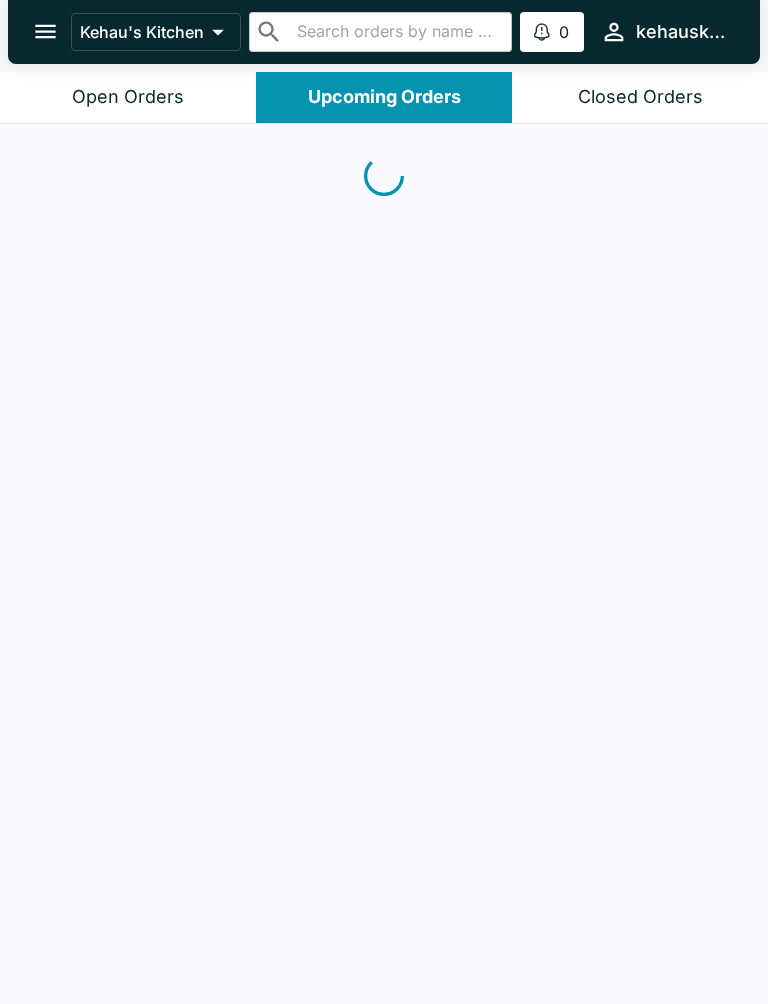 click on "Upcoming Orders" at bounding box center [384, 97] 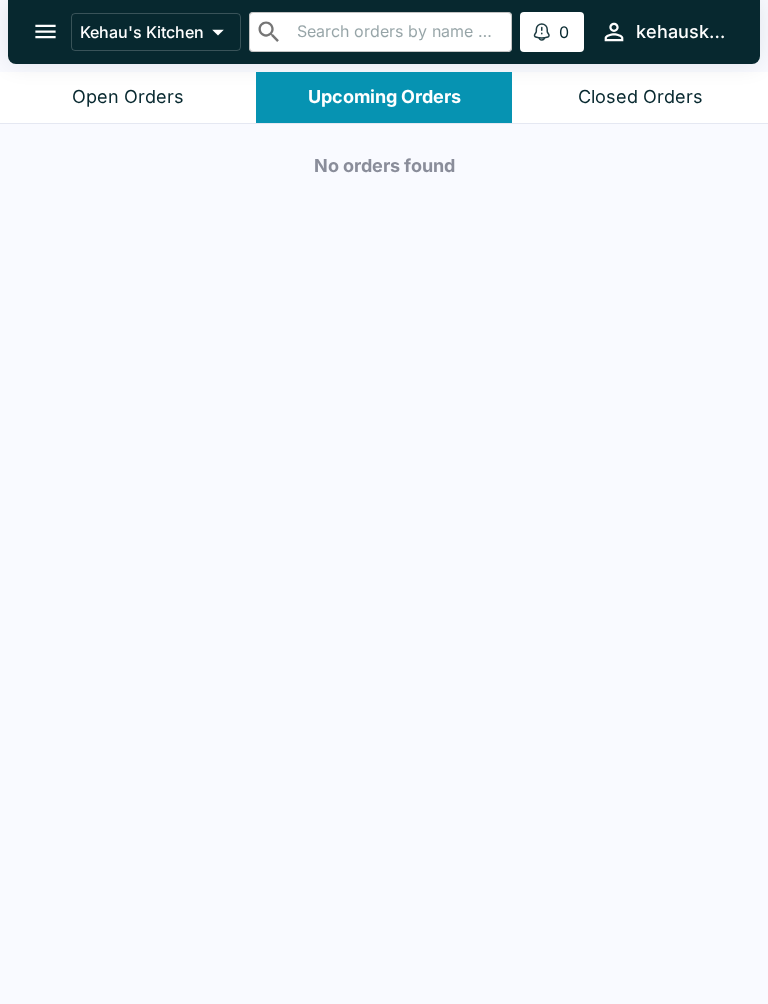click on "Open Orders" at bounding box center (128, 97) 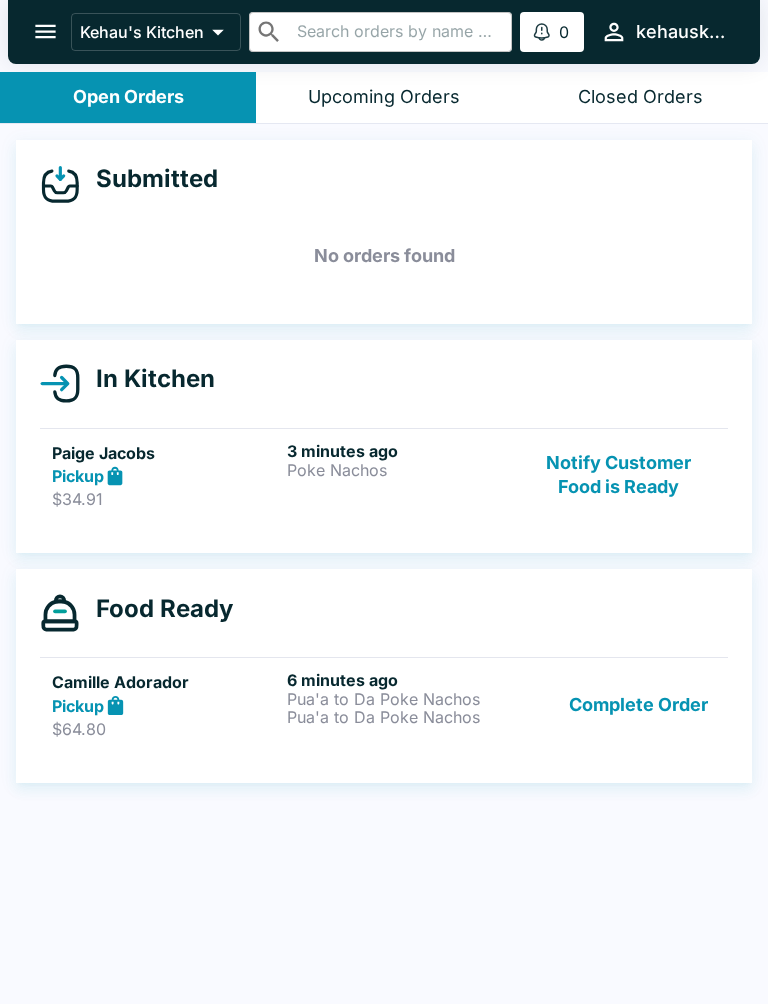 click on "Open Orders" at bounding box center [128, 97] 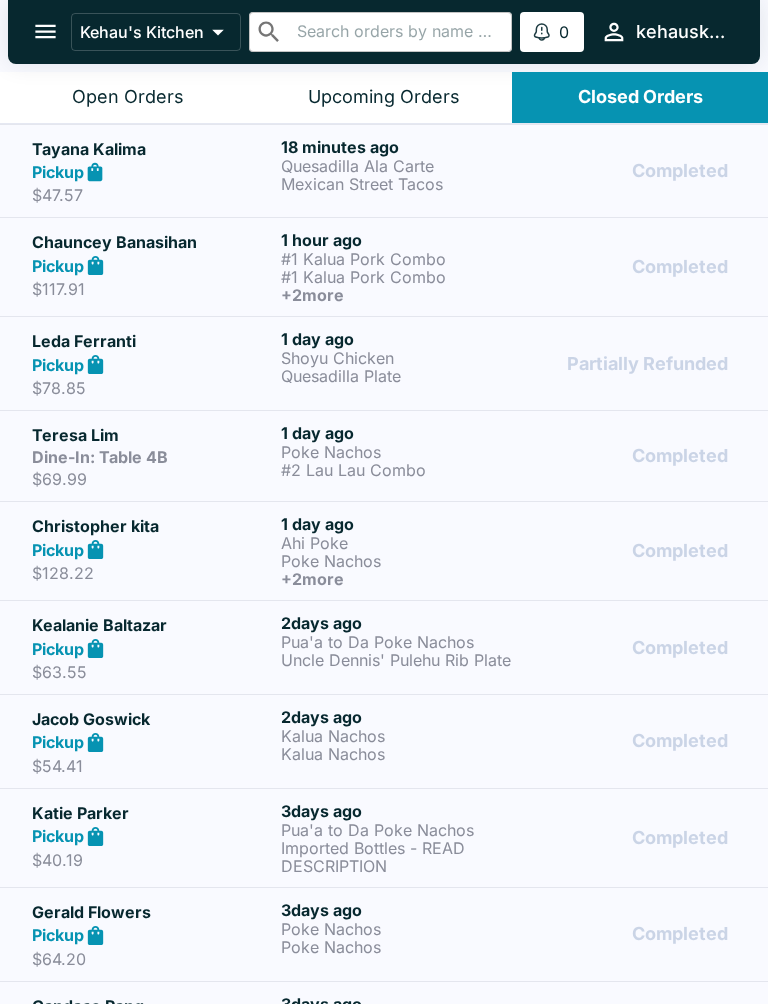 click on "Closed Orders" at bounding box center (640, 97) 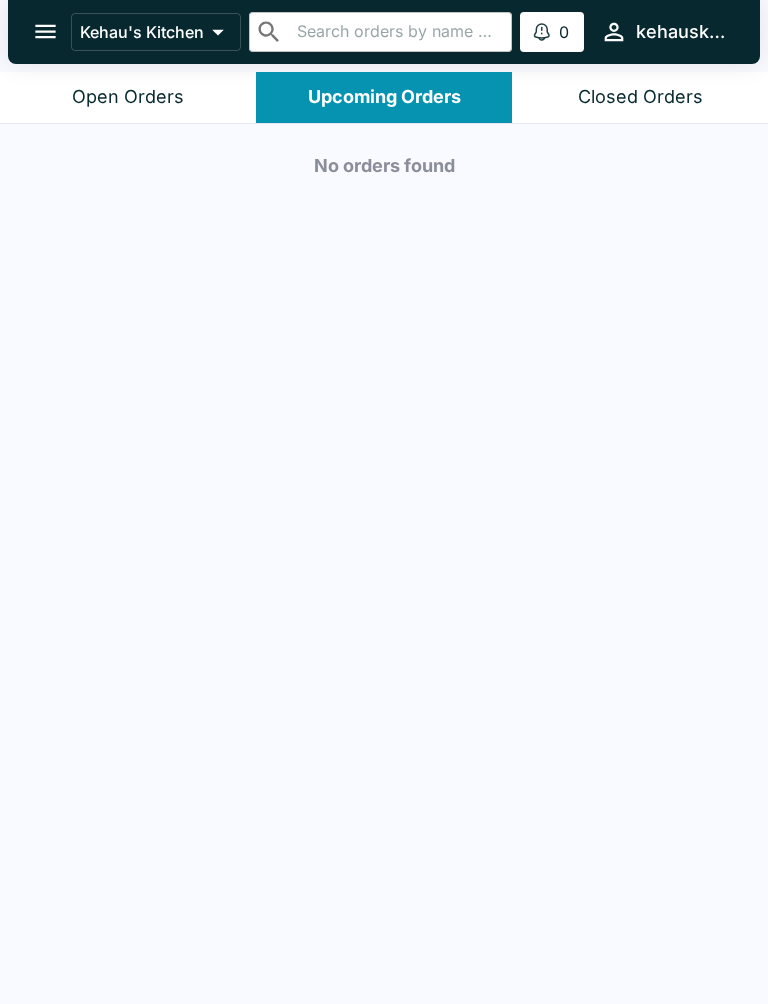click on "Closed Orders" at bounding box center [640, 97] 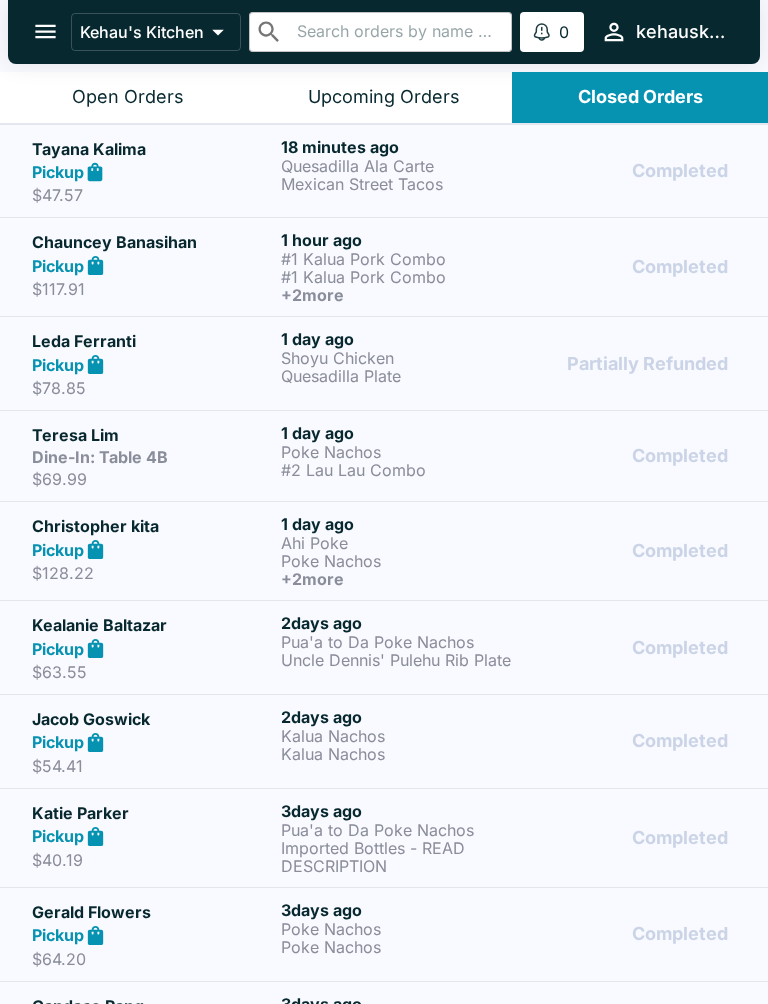 click on "Open Orders" at bounding box center (128, 97) 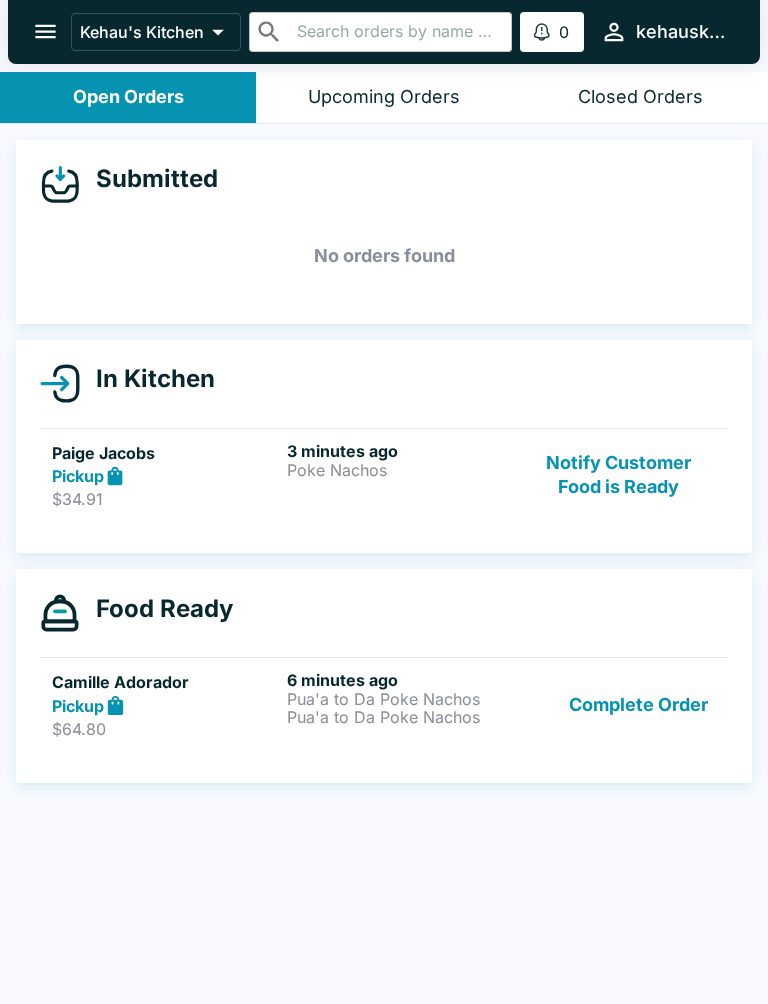 click on "Poke Nachos" at bounding box center (400, 470) 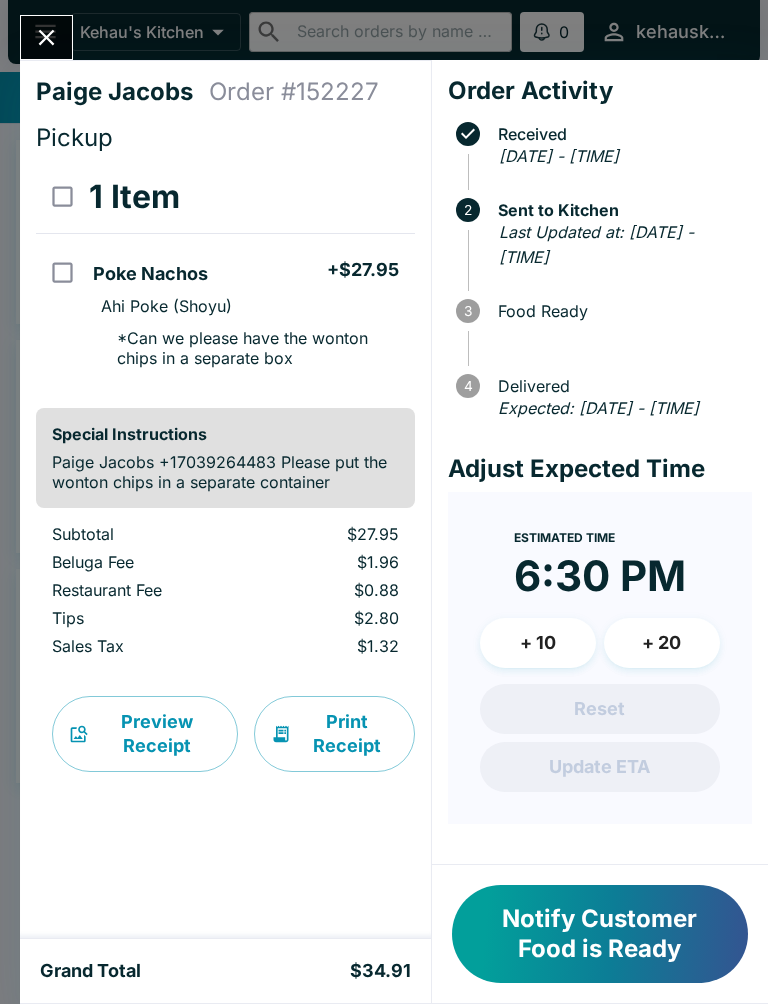 click 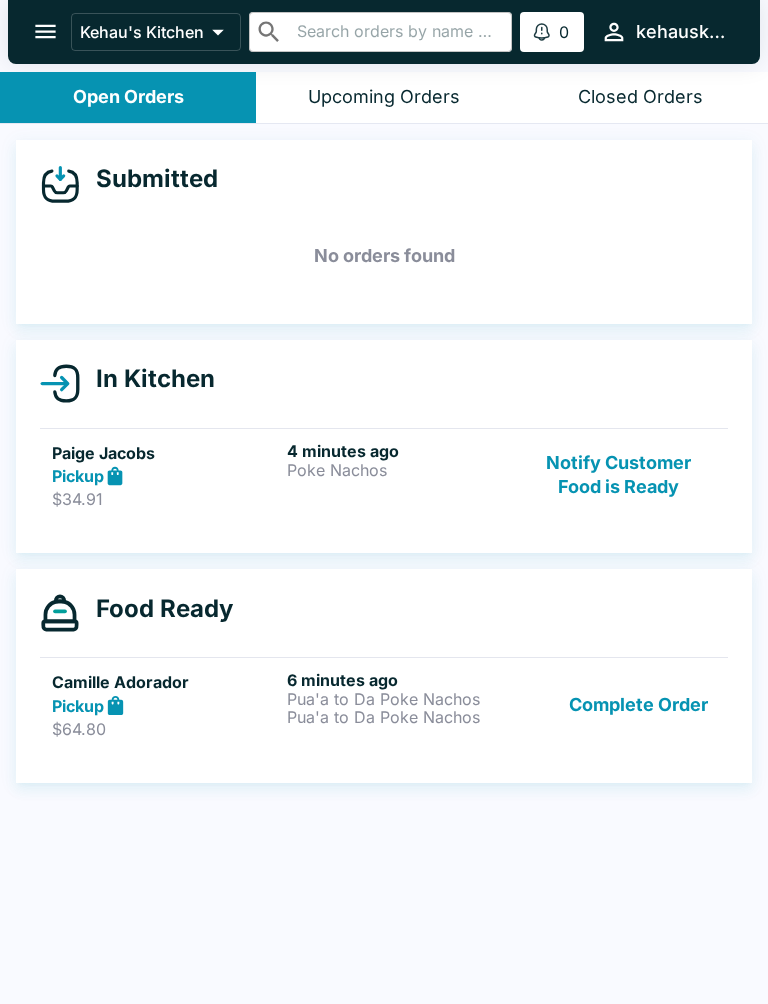 click on "Pua'a to Da Poke Nachos" at bounding box center (400, 699) 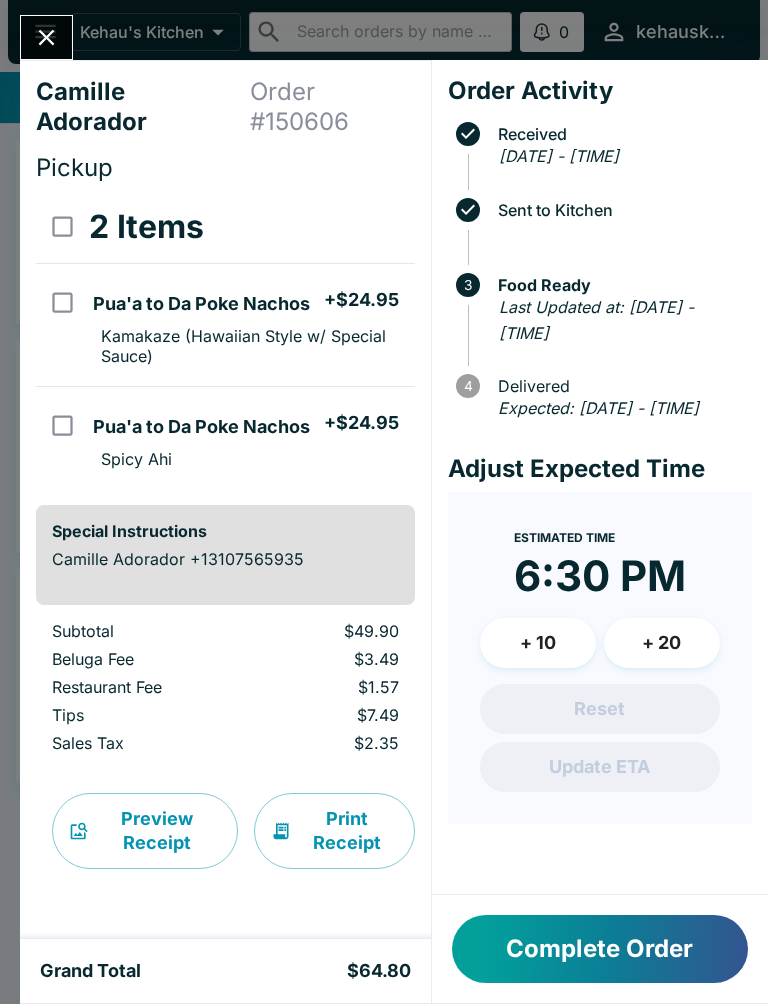 click on "Print Receipt" at bounding box center [334, 831] 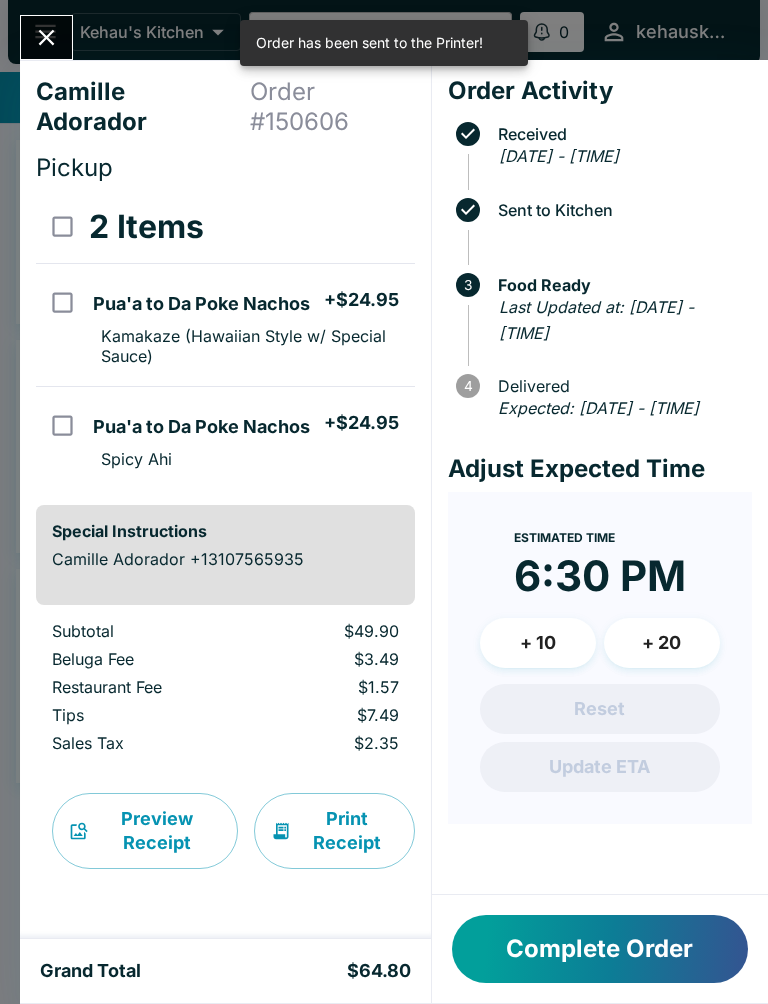 click 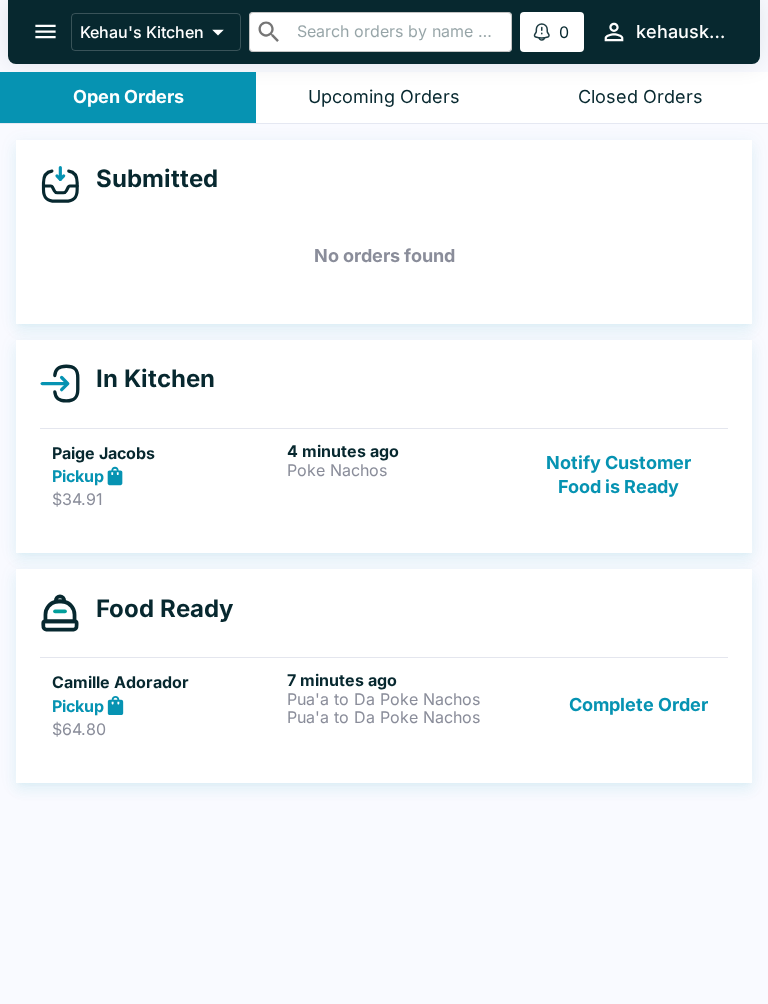 click 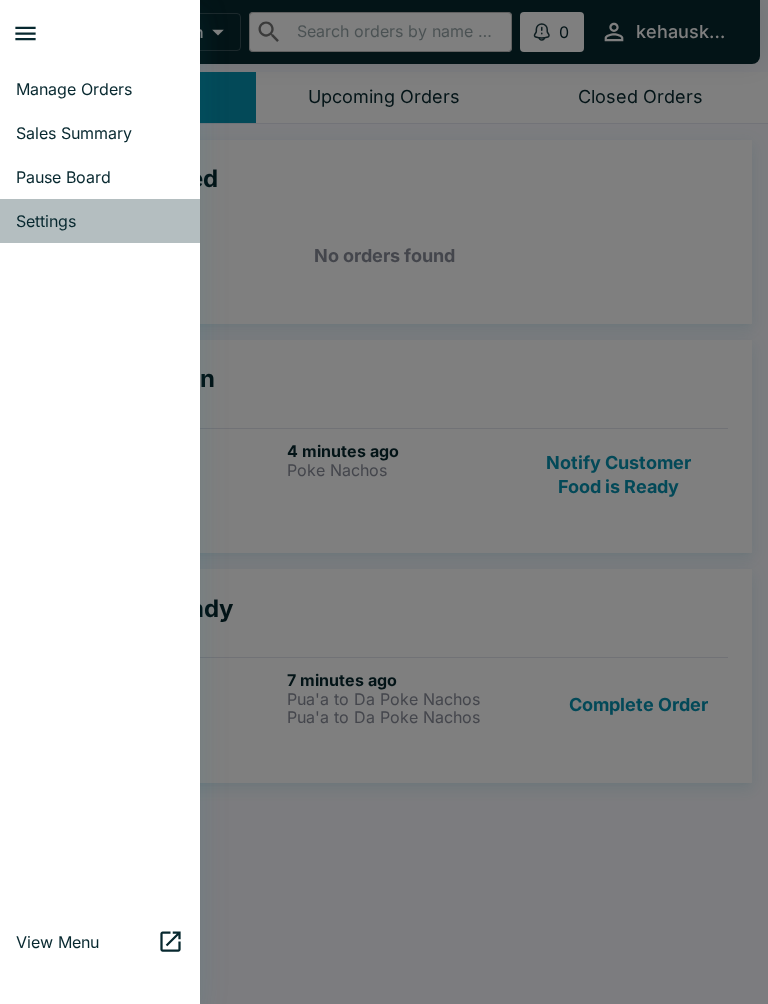 click on "Settings" at bounding box center [100, 221] 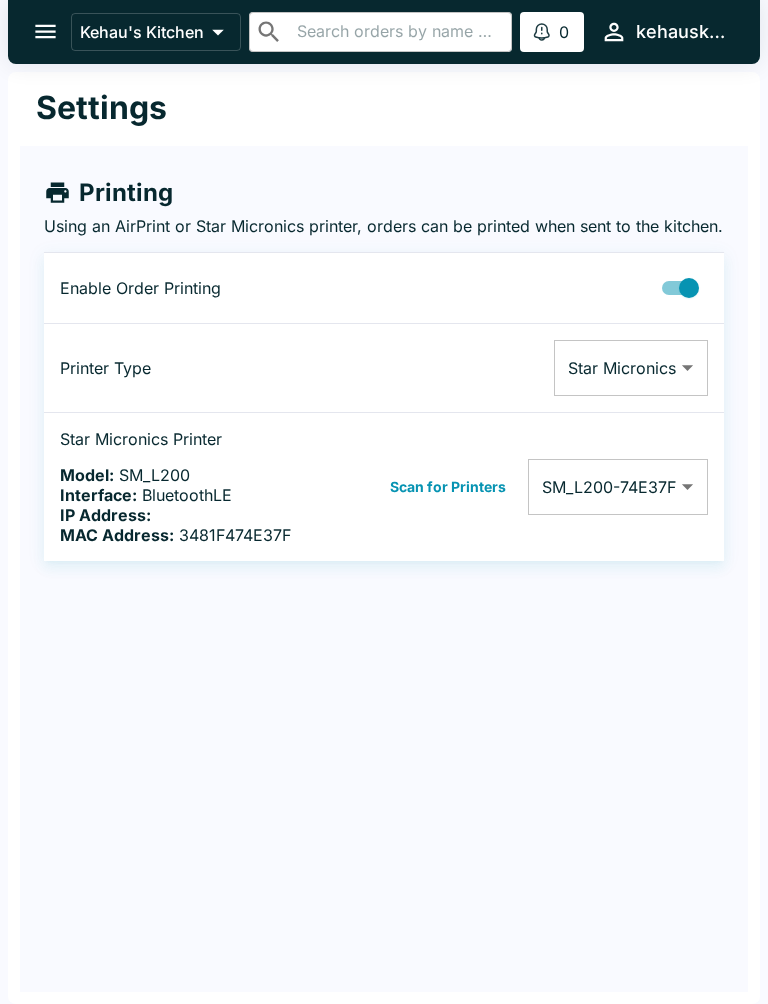 click at bounding box center (689, 288) 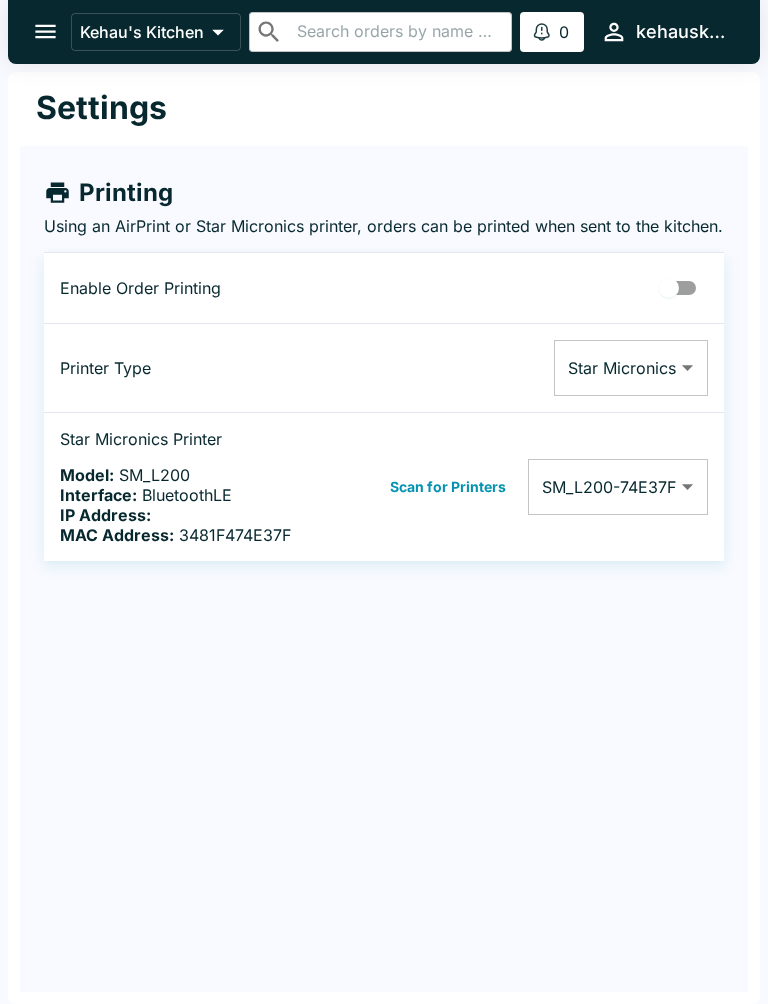 click on "Scan for Printers" at bounding box center [448, 487] 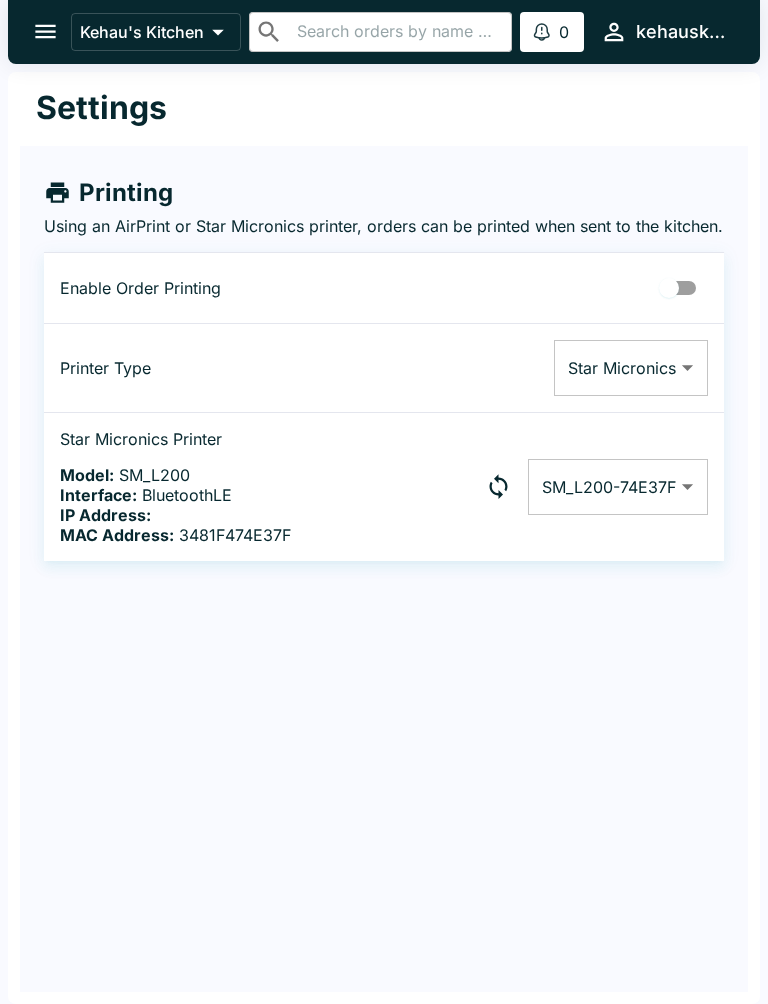 checkbox on "true" 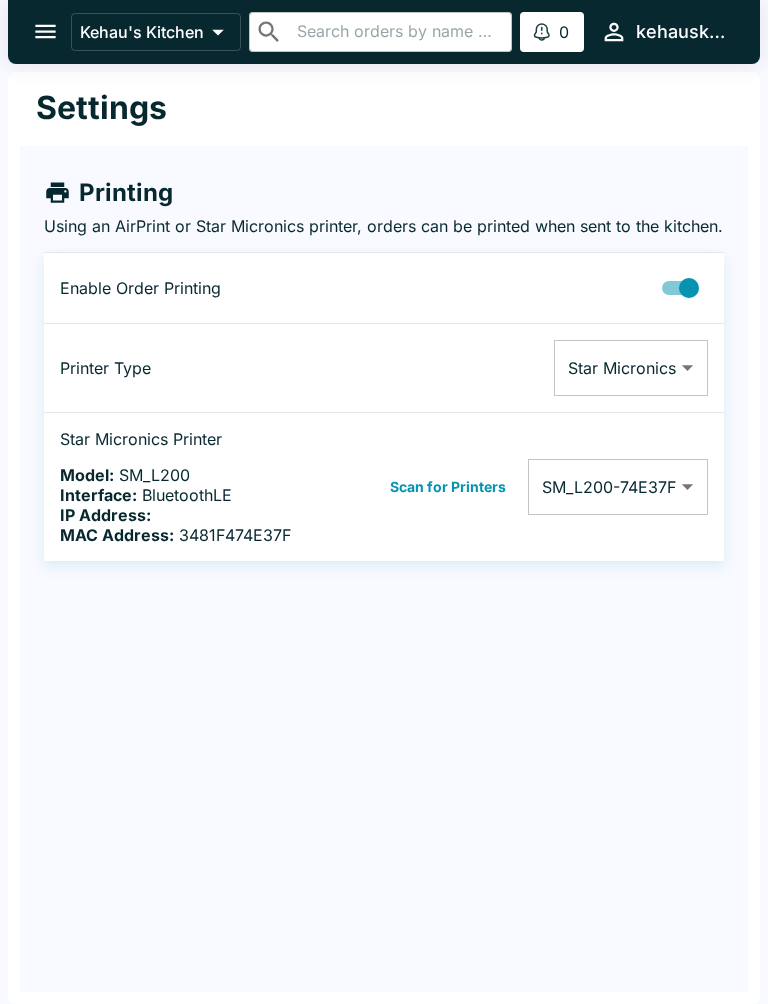 click on "Using an AirPrint or Star Micronics printer, orders can be printed when sent to the kitchen." at bounding box center (384, 226) 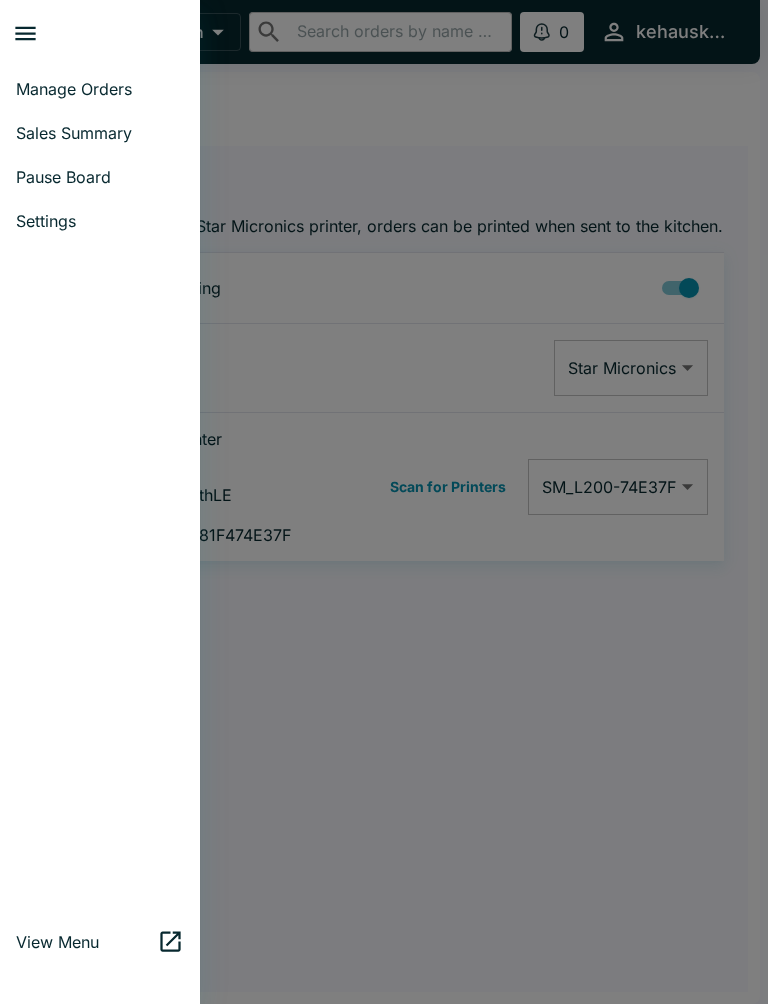 click on "Manage Orders" at bounding box center (100, 89) 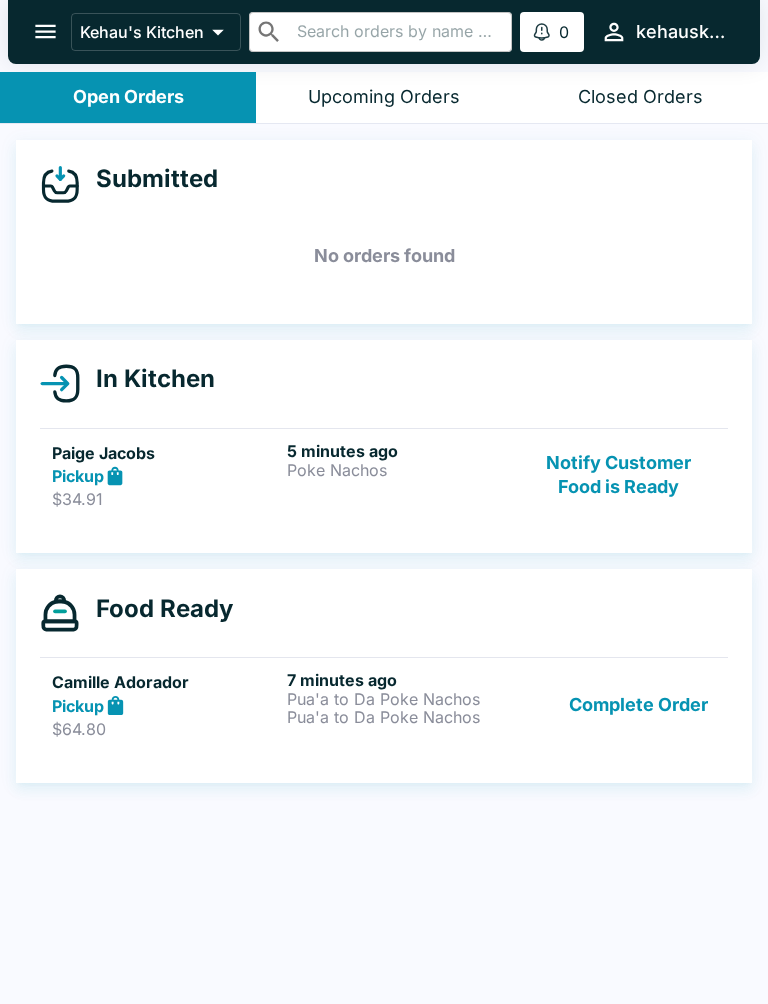 click on "Pua'a to Da Poke Nachos" at bounding box center (400, 717) 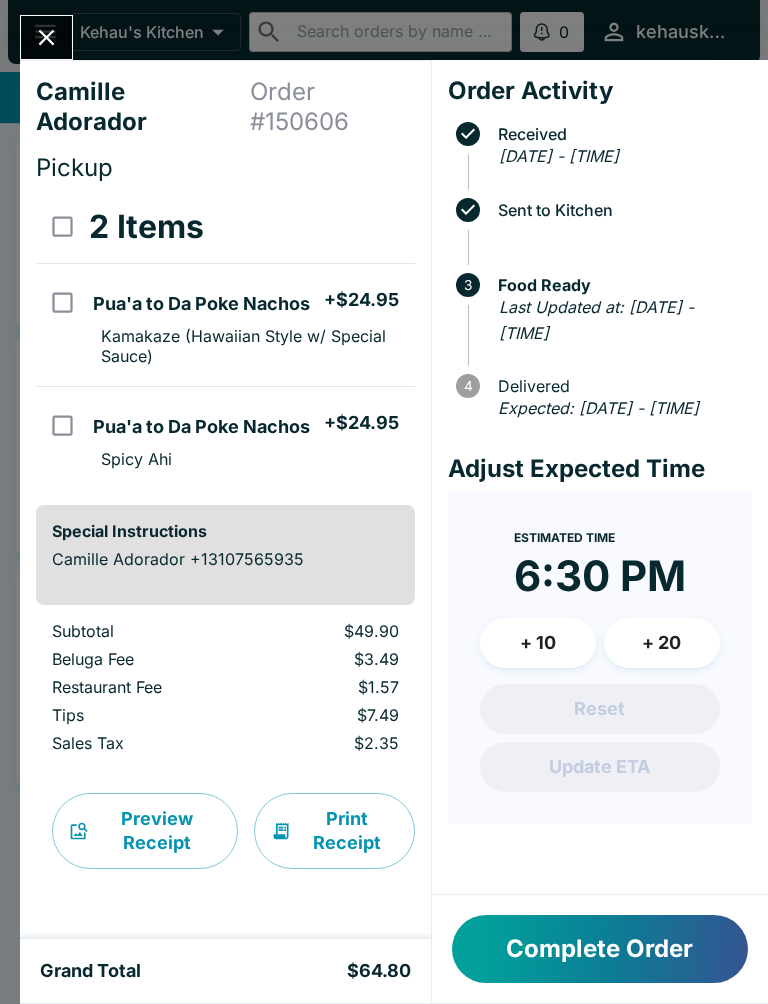 click on "Print Receipt" at bounding box center [334, 831] 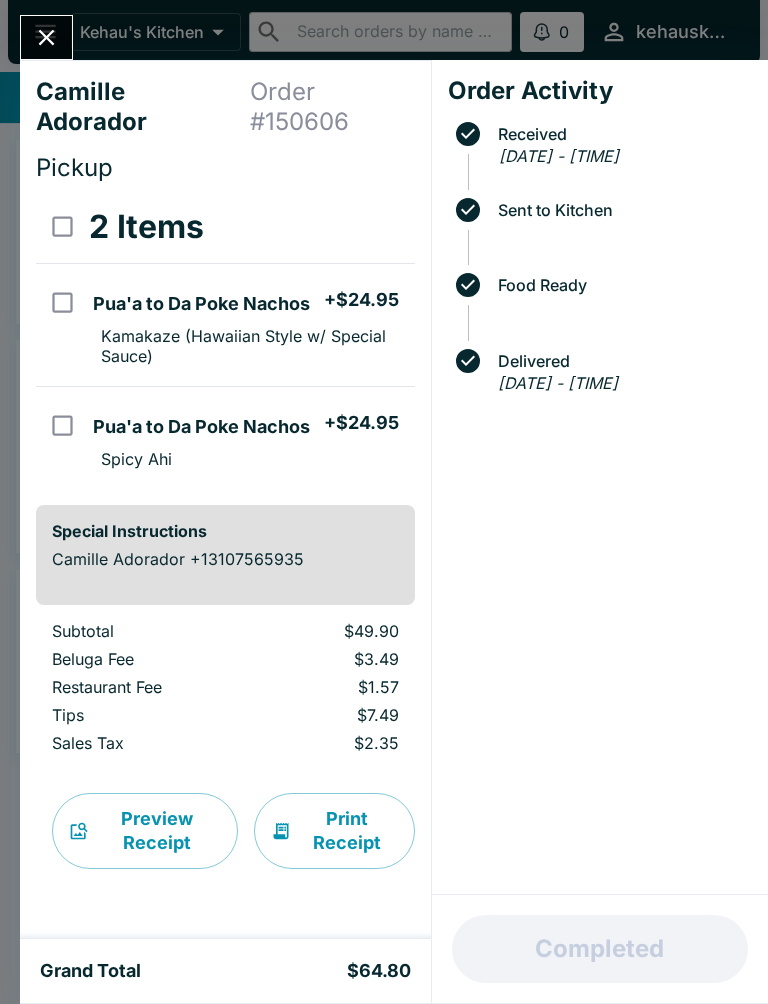 click 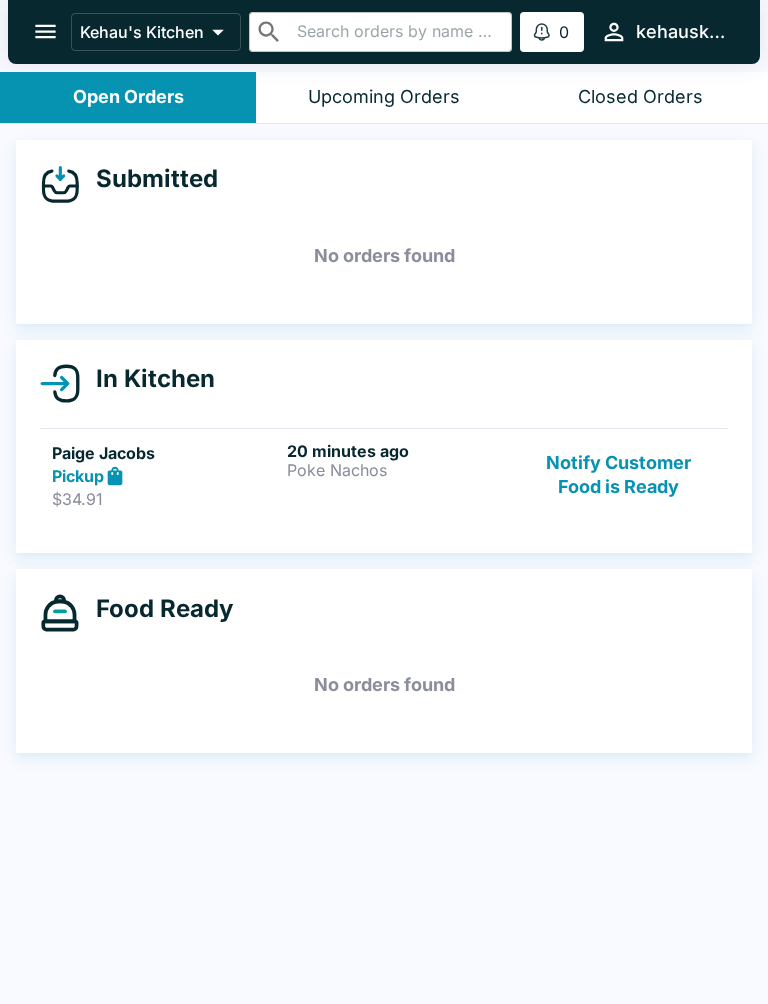 click 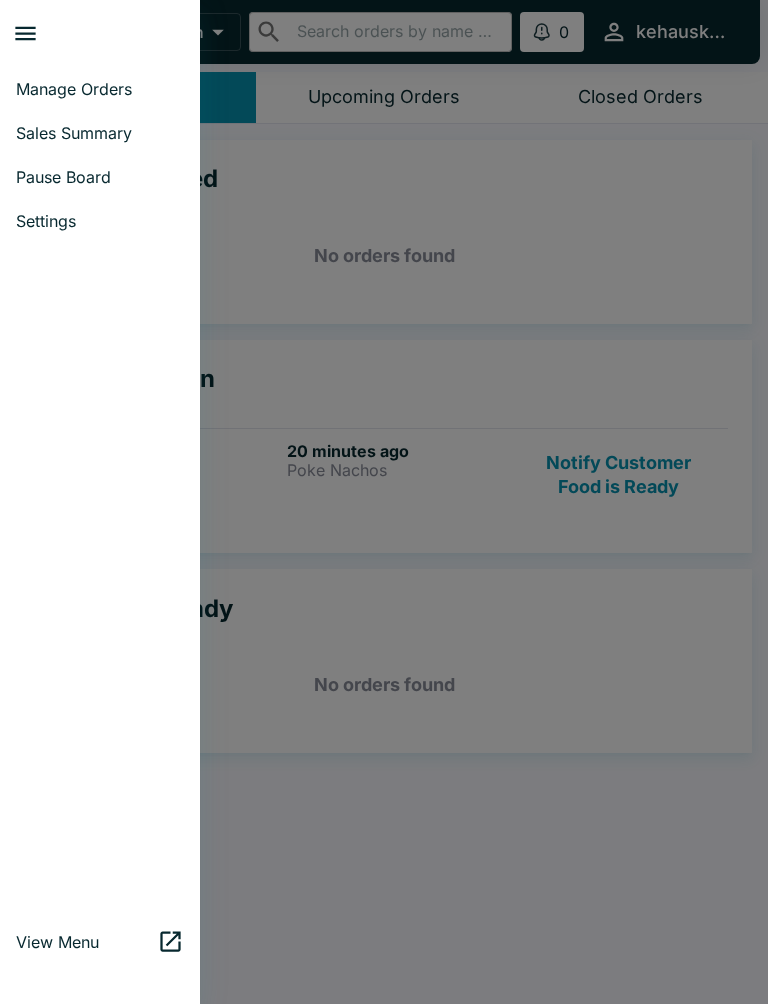 click 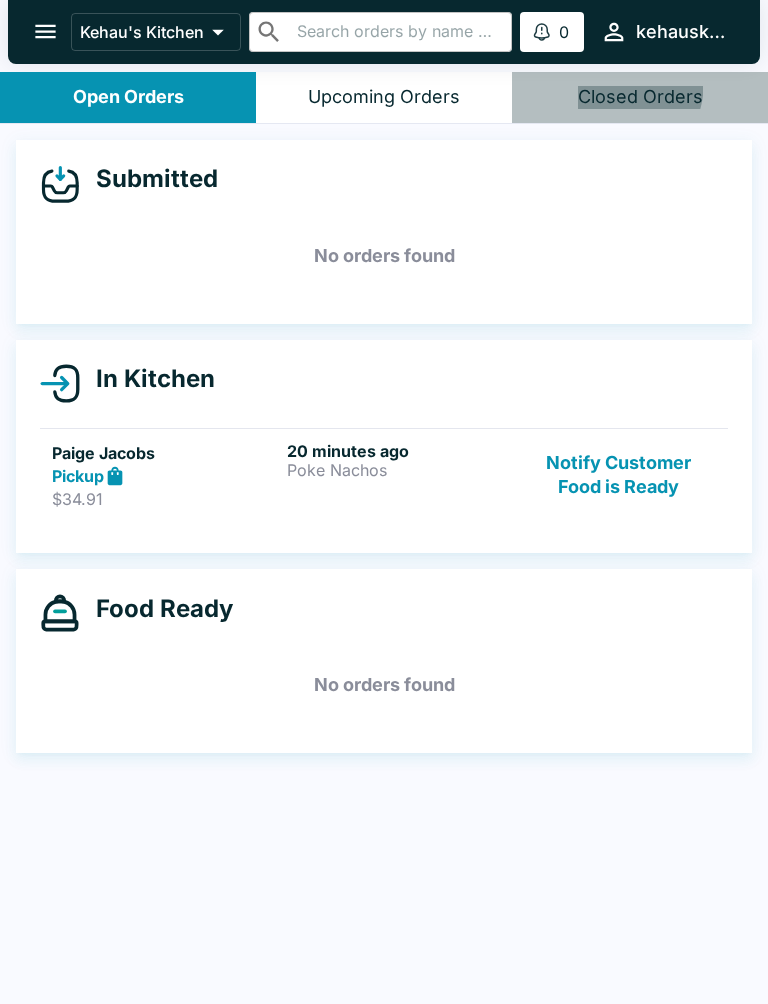 click on "Closed Orders" at bounding box center (640, 97) 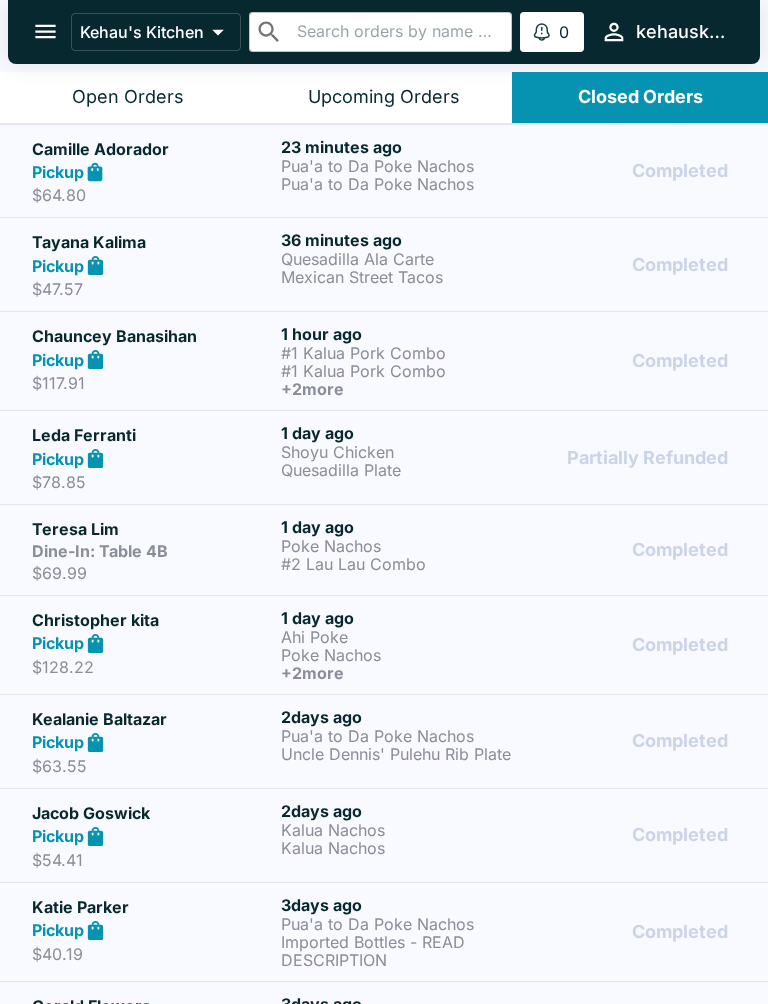 click on "Upcoming Orders" at bounding box center [384, 97] 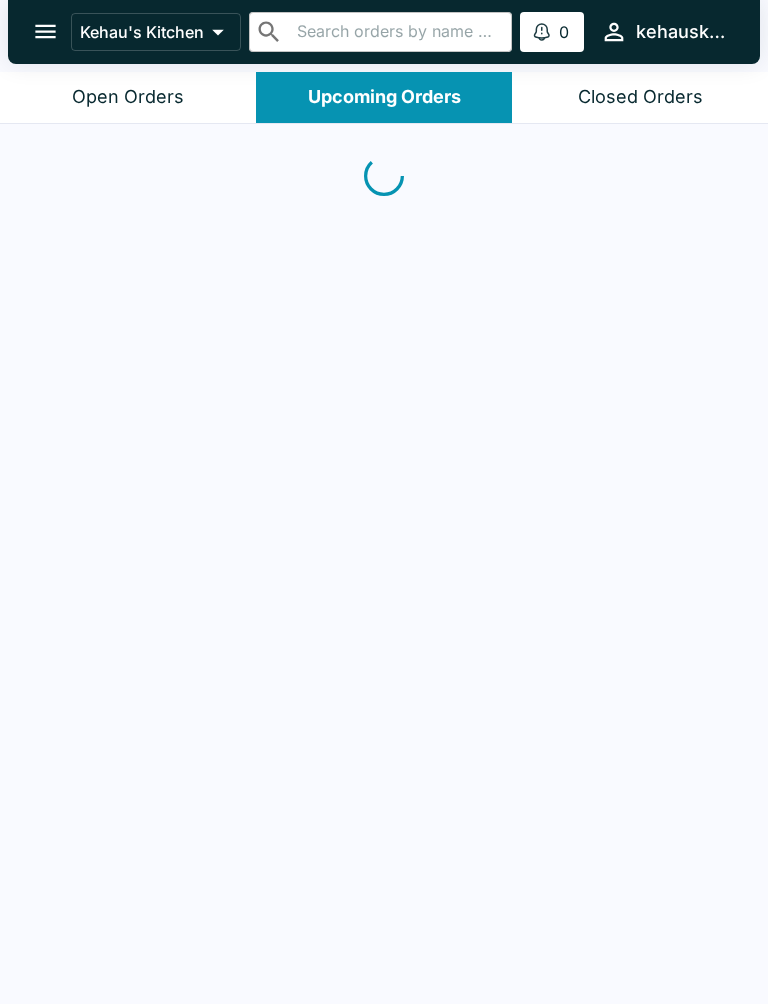 click on "Open Orders" at bounding box center (128, 97) 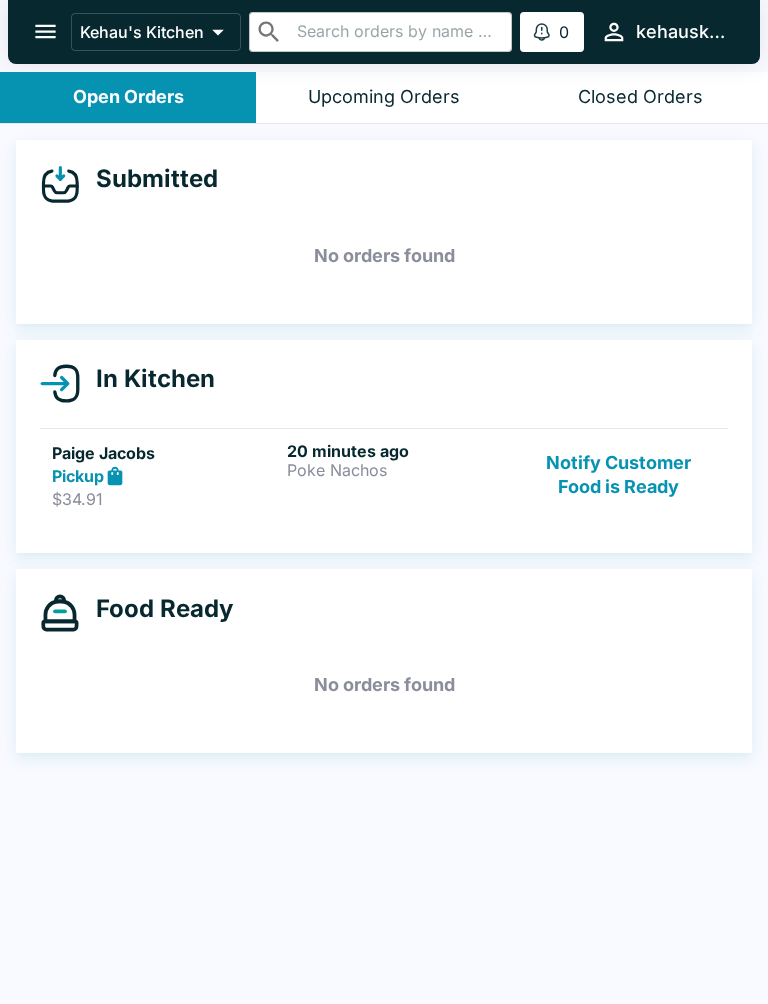 click on "Notify Customer Food is Ready" at bounding box center (619, 475) 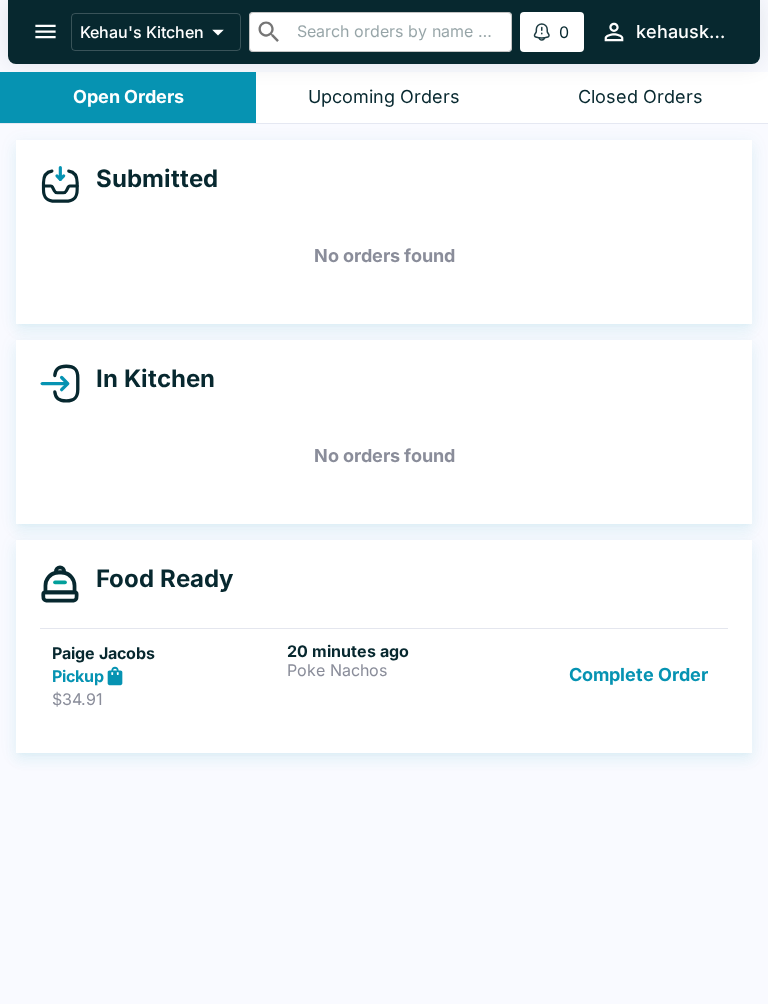 click on "In Kitchen No orders found" at bounding box center [384, 432] 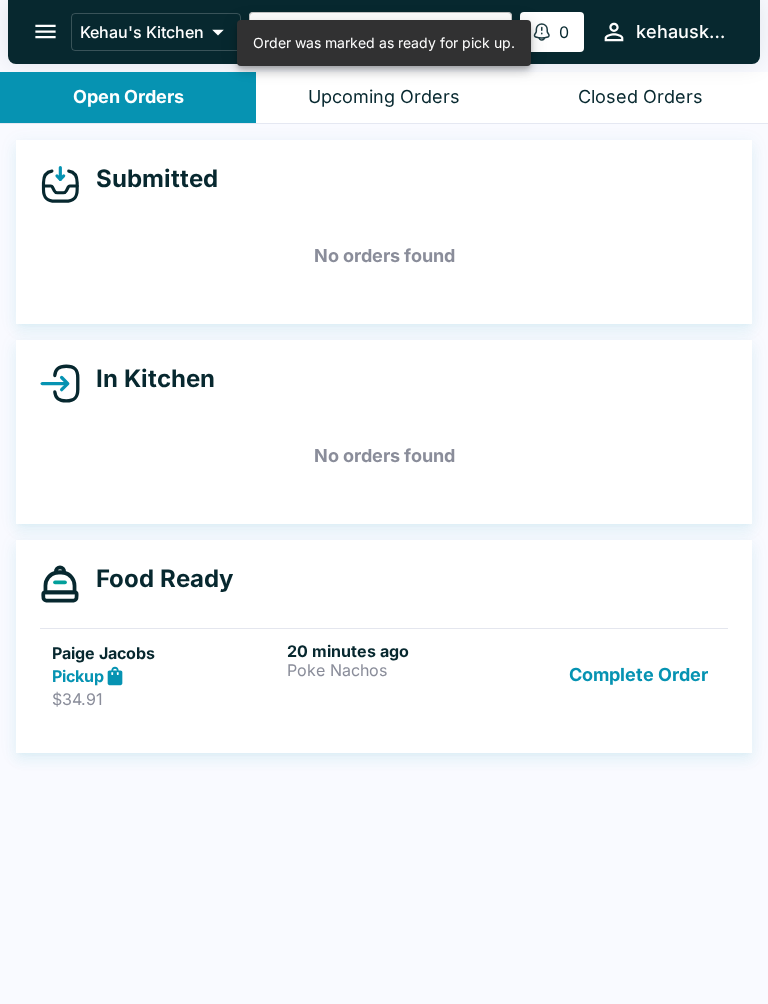 click on "Paige Jacobs  Pickup $34.91 20 minutes ago Poke Nachos Complete Order" at bounding box center (384, 675) 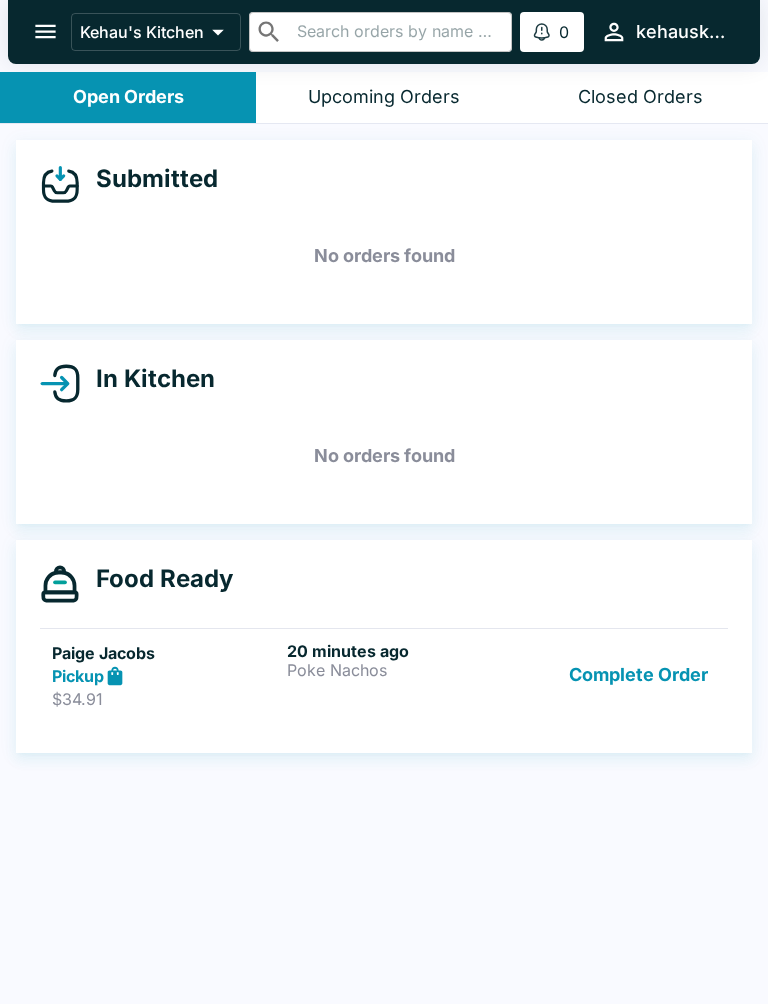 click on "Complete Order" at bounding box center [638, 675] 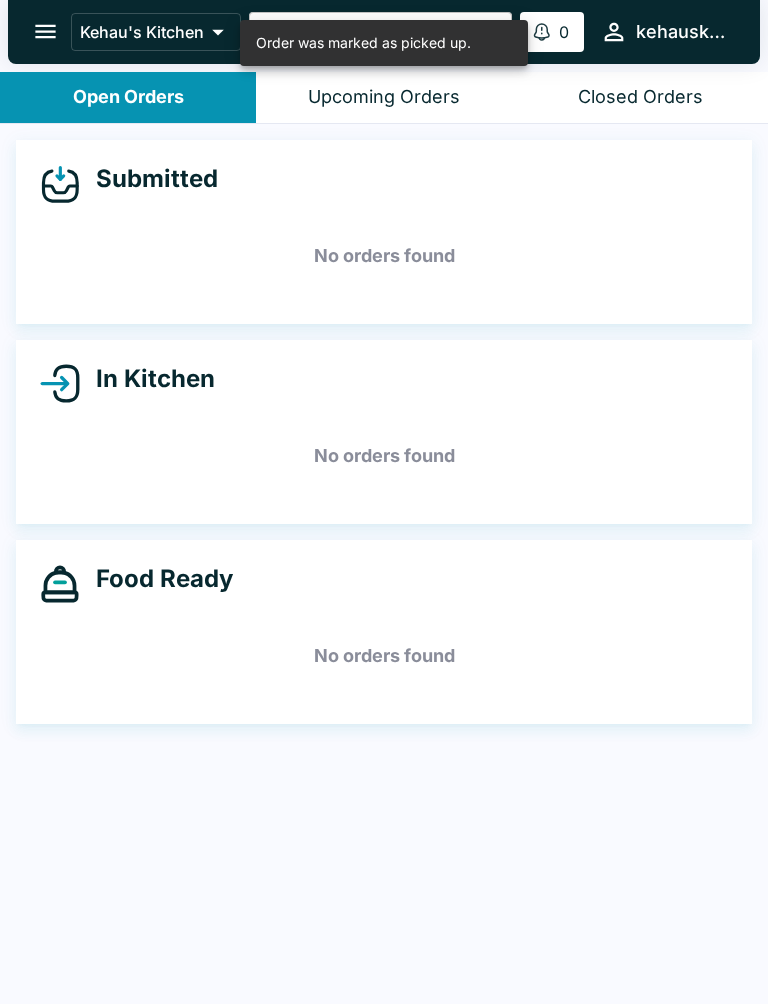 click on "Closed Orders" at bounding box center (640, 97) 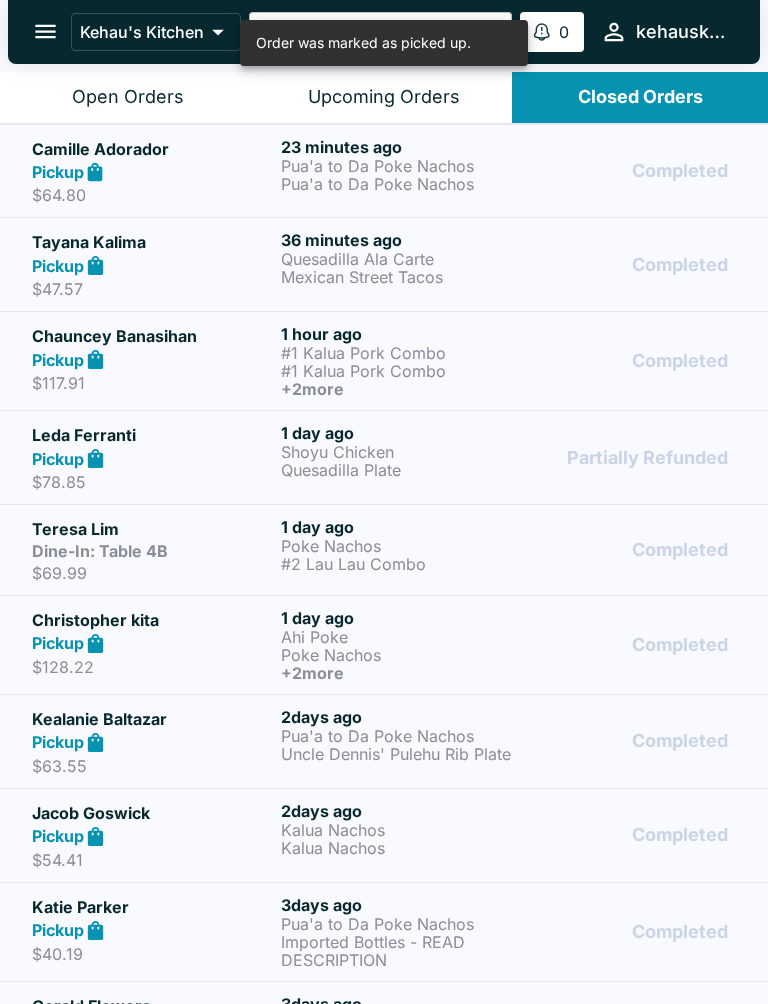 click on "Closed Orders" at bounding box center [640, 97] 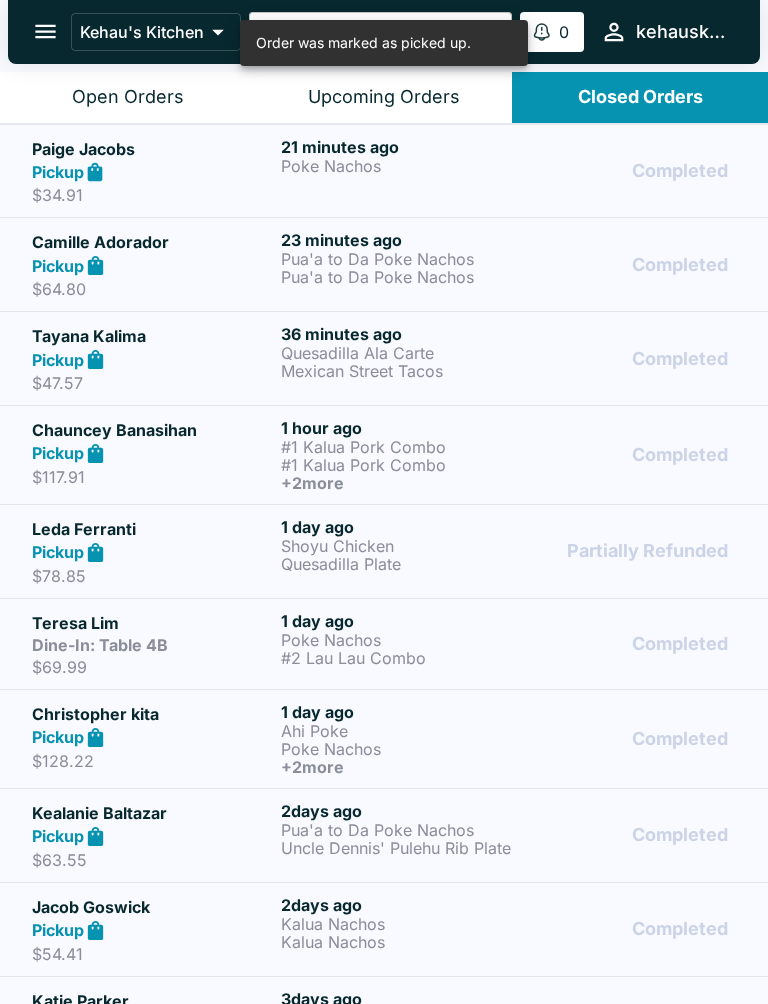 click on "Poke Nachos" at bounding box center [401, 166] 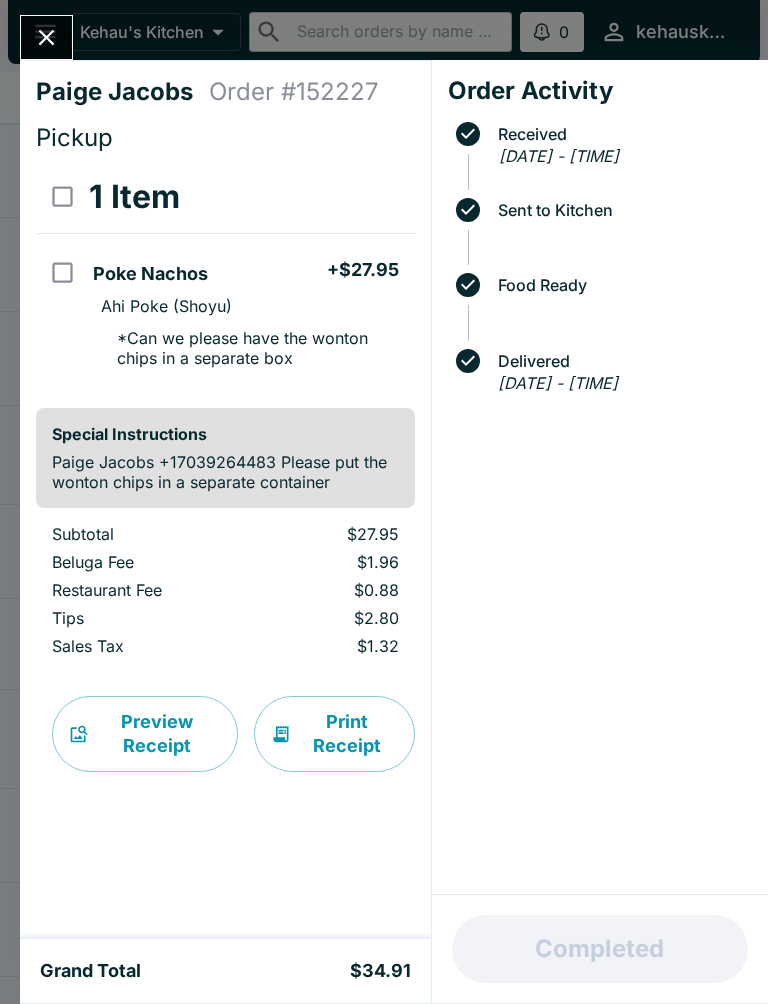 click 